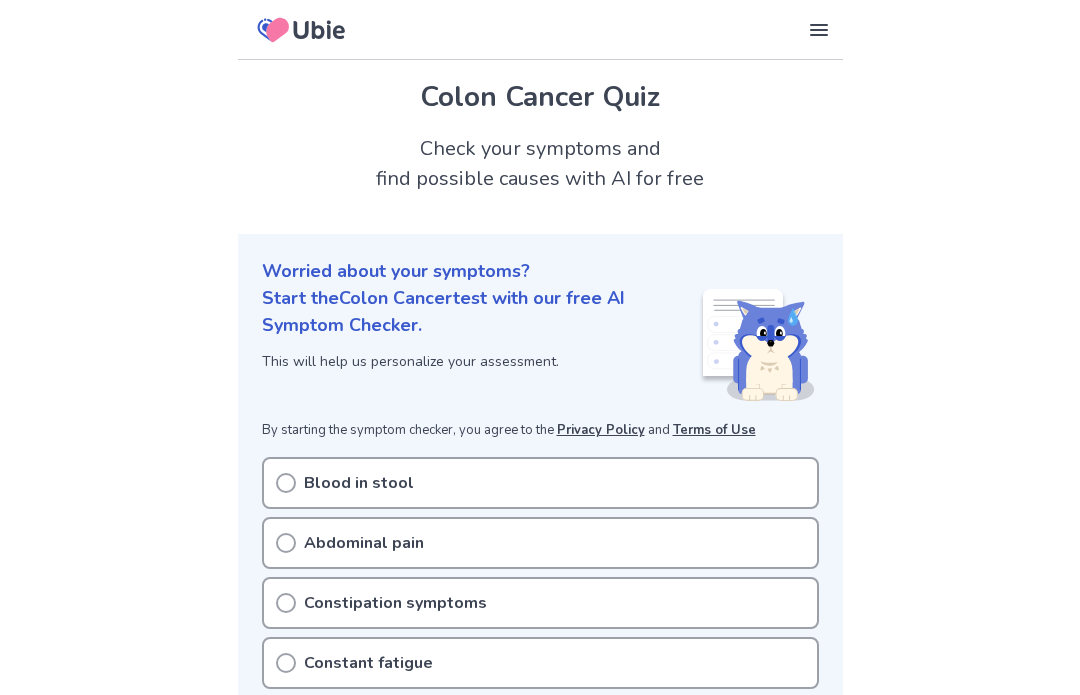 scroll, scrollTop: 0, scrollLeft: 0, axis: both 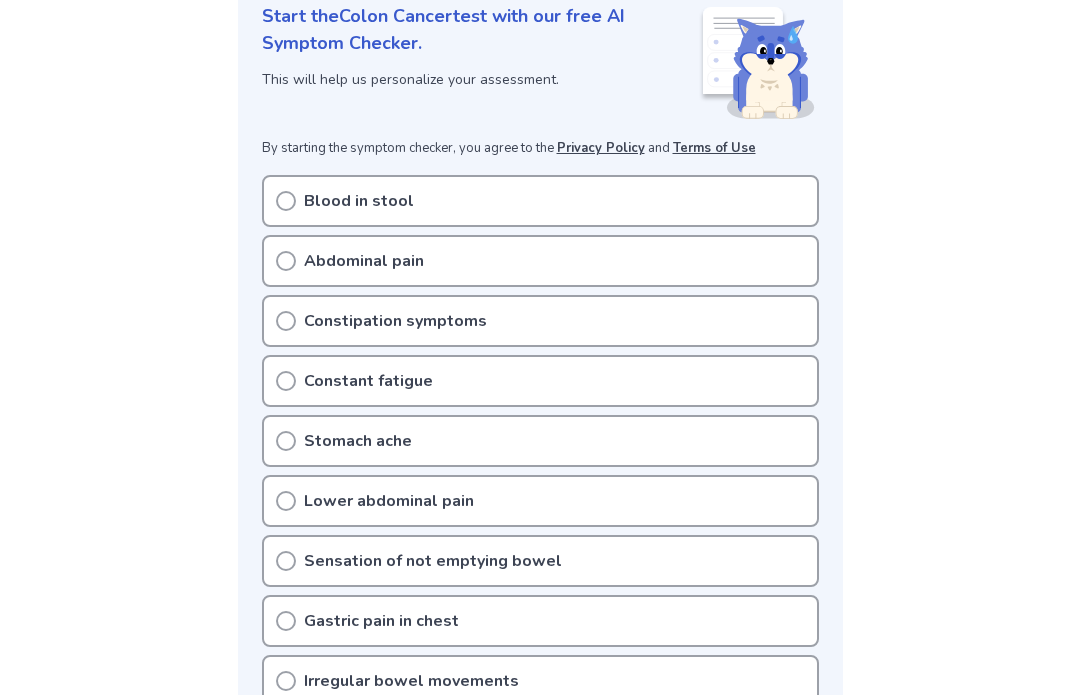 click on "Abdominal pain" at bounding box center [540, 261] 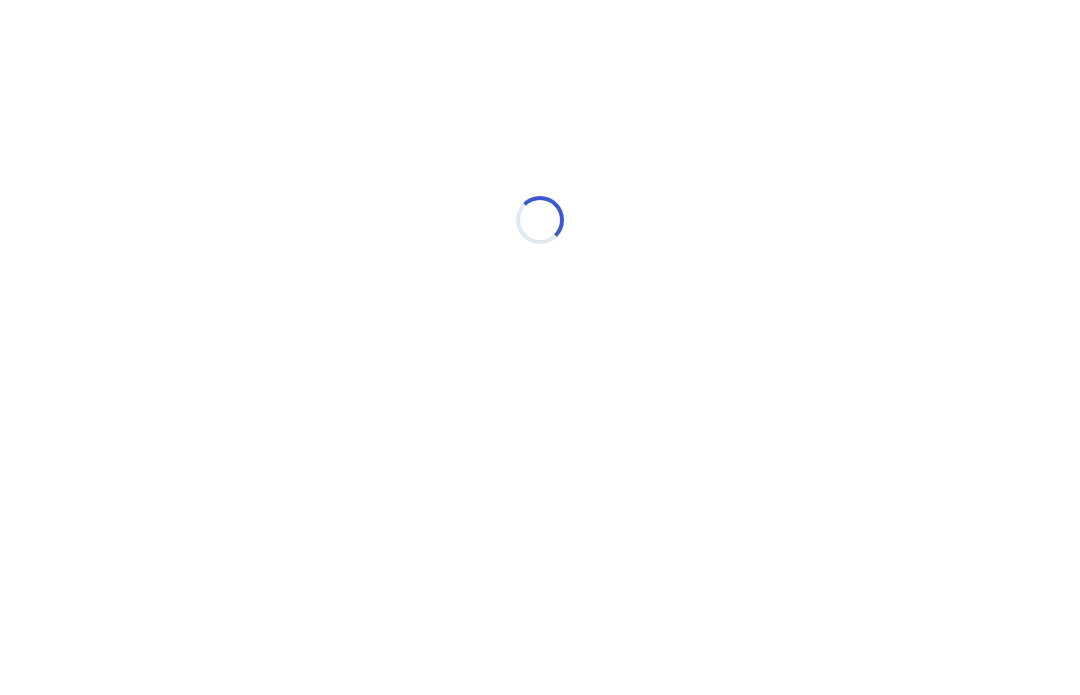 scroll, scrollTop: 0, scrollLeft: 0, axis: both 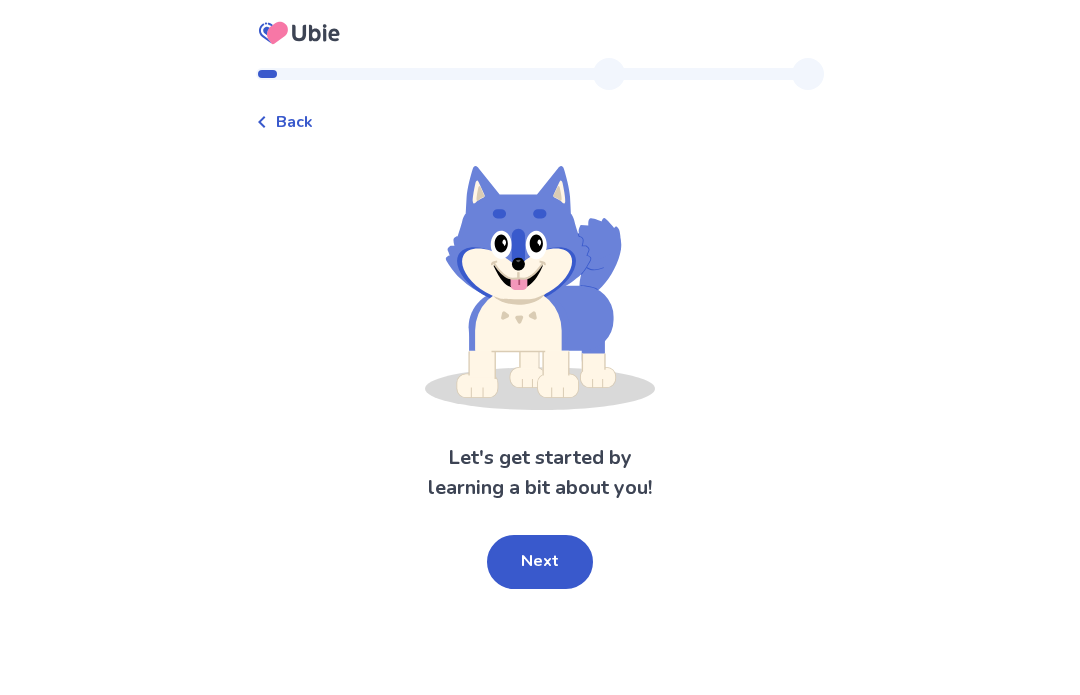 click on "Next" at bounding box center [540, 562] 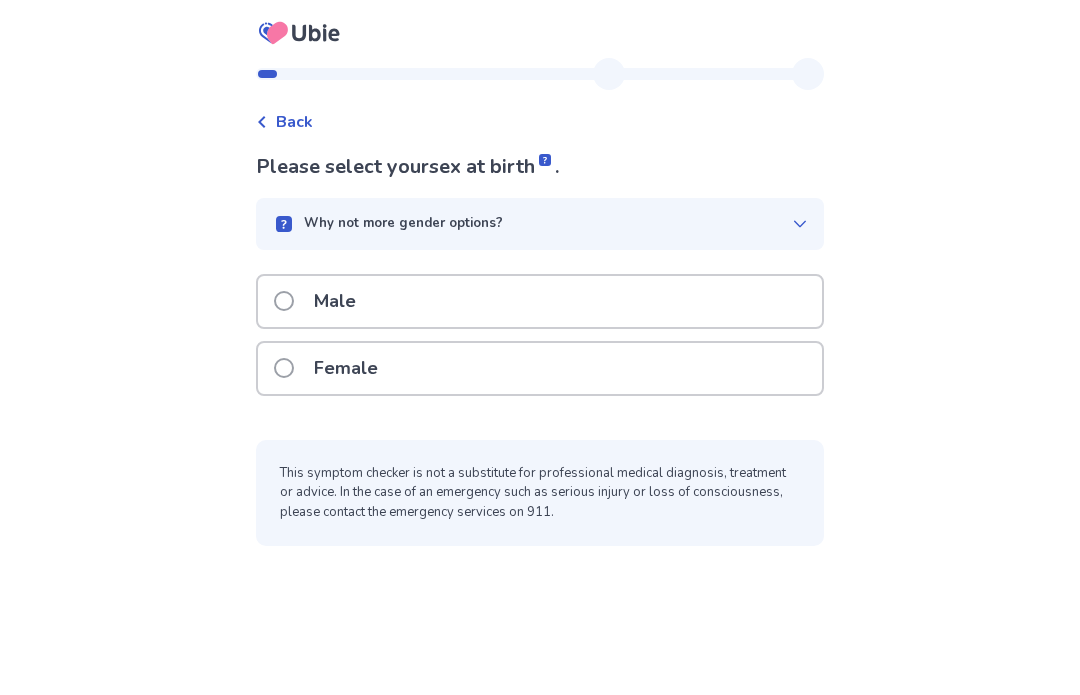 click at bounding box center (284, 301) 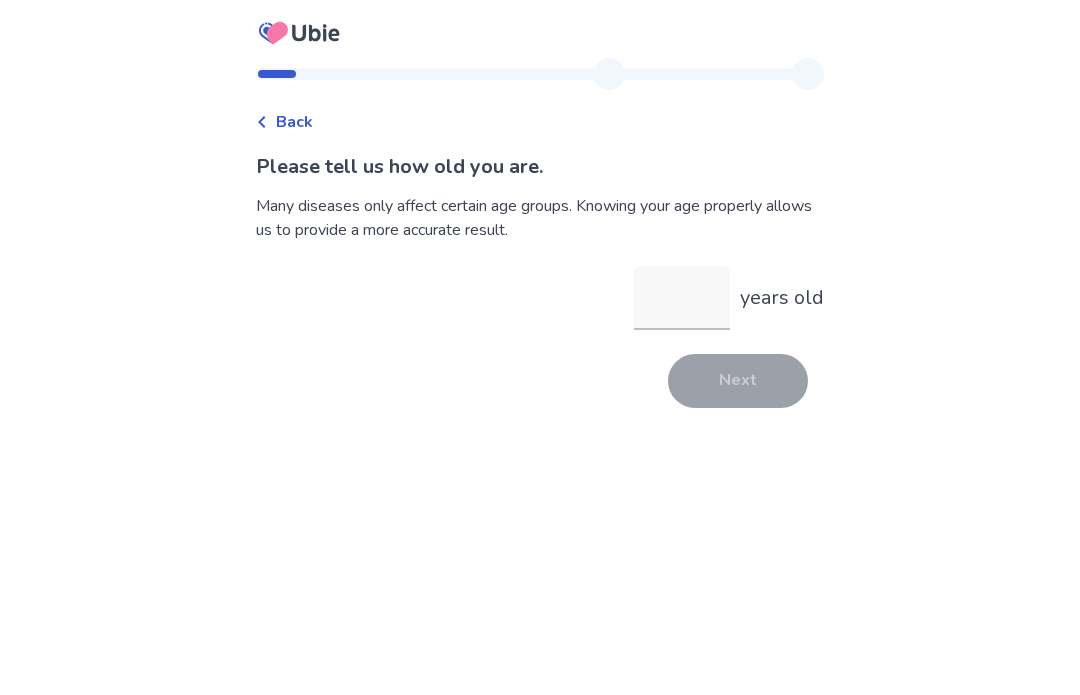click on "years old" at bounding box center (682, 298) 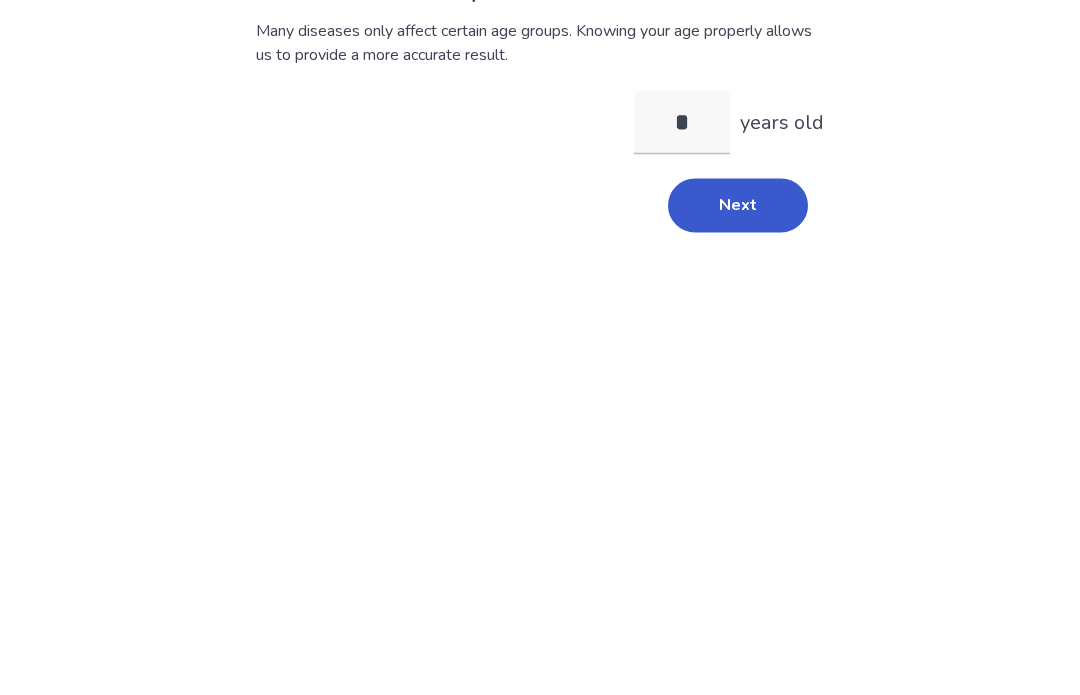 type on "**" 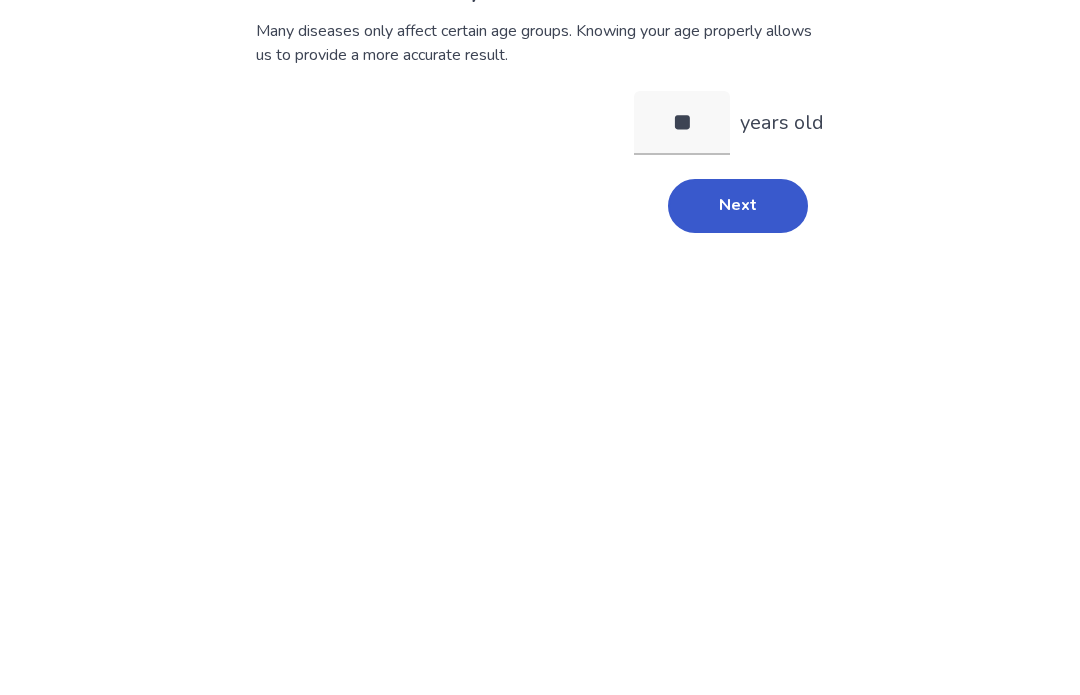click on "Next" at bounding box center [738, 381] 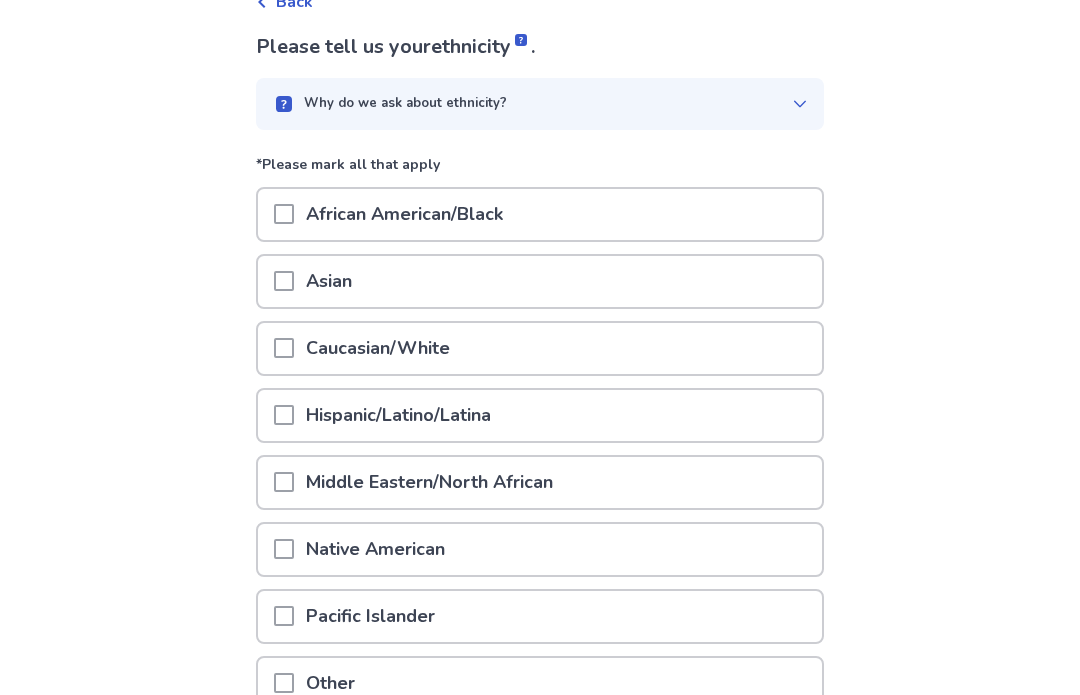 scroll, scrollTop: 142, scrollLeft: 0, axis: vertical 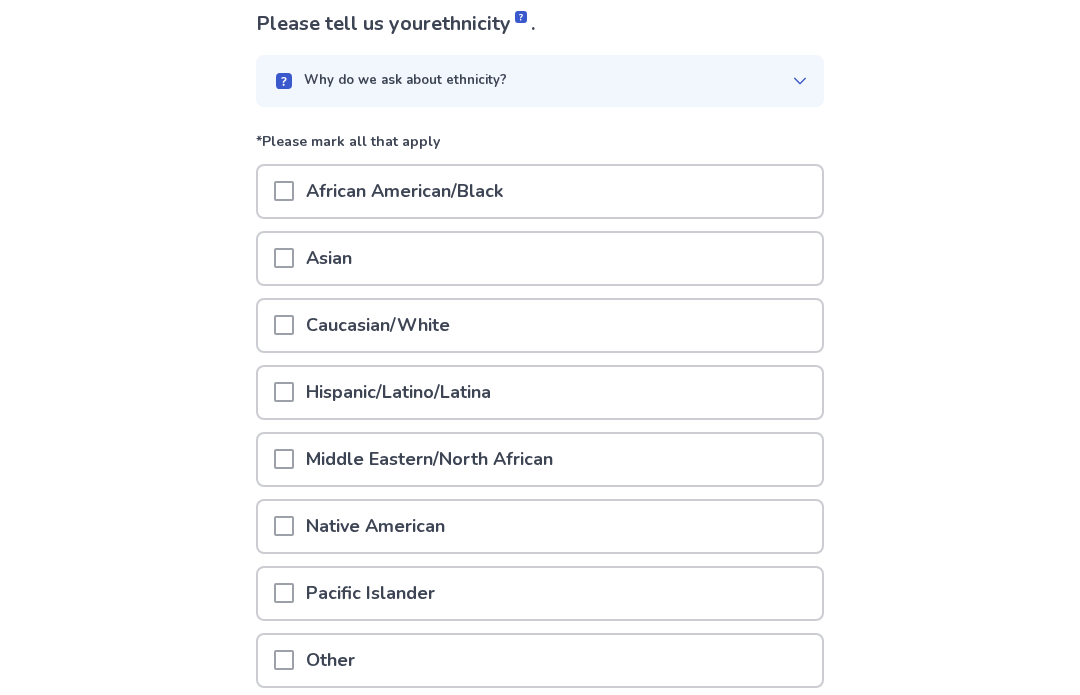 click at bounding box center [284, 326] 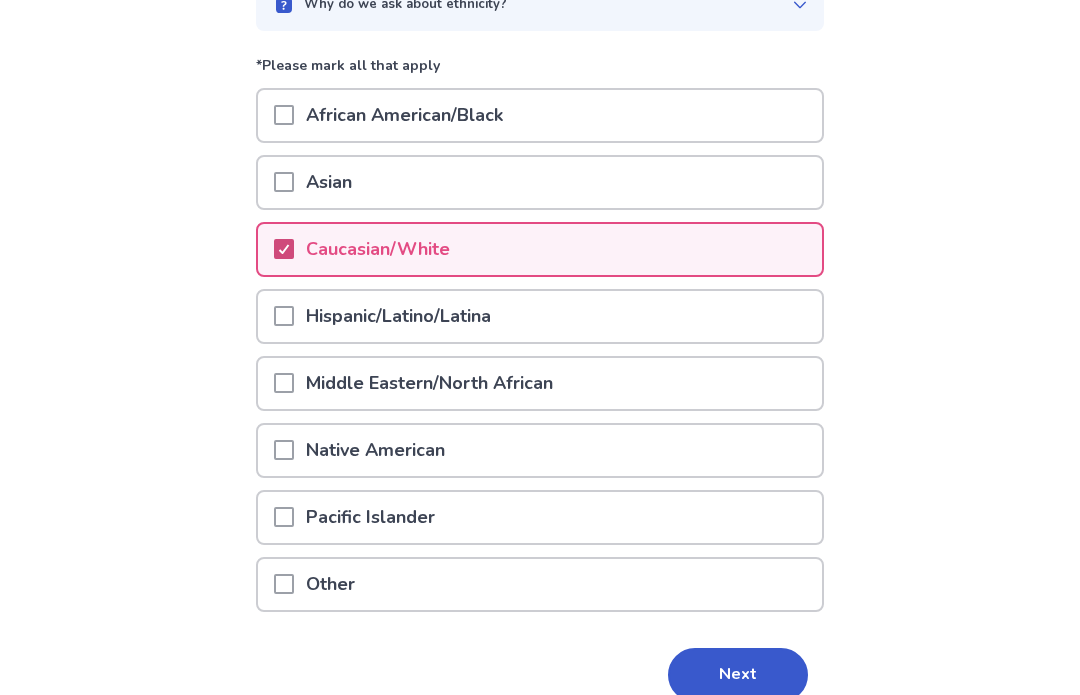 scroll, scrollTop: 238, scrollLeft: 0, axis: vertical 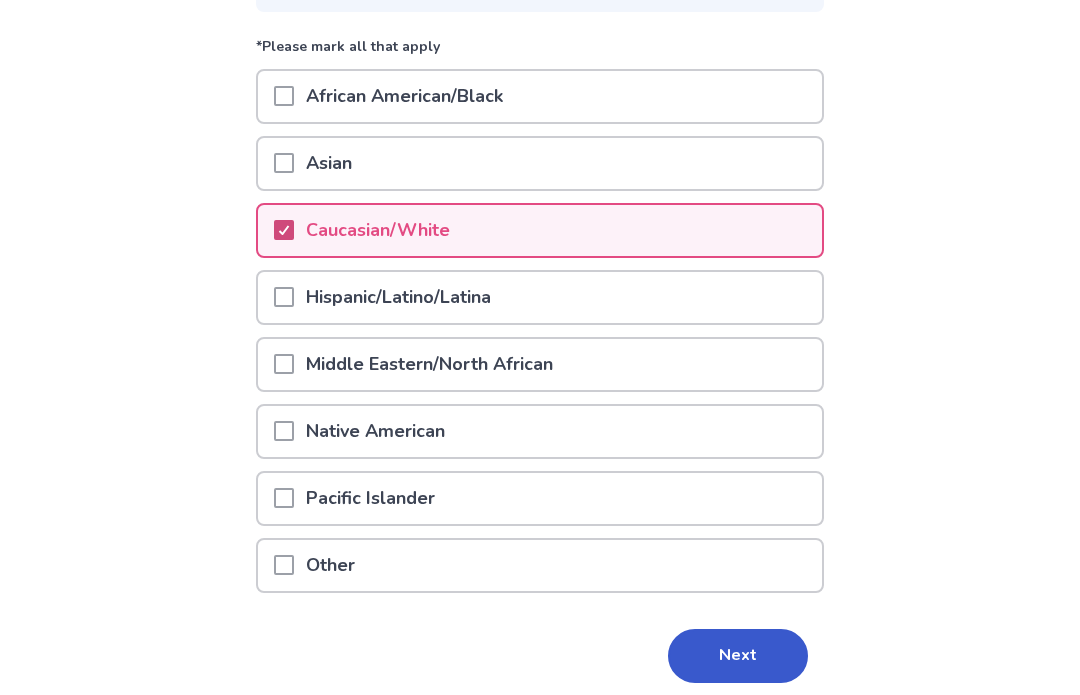 click on "Next" at bounding box center [738, 656] 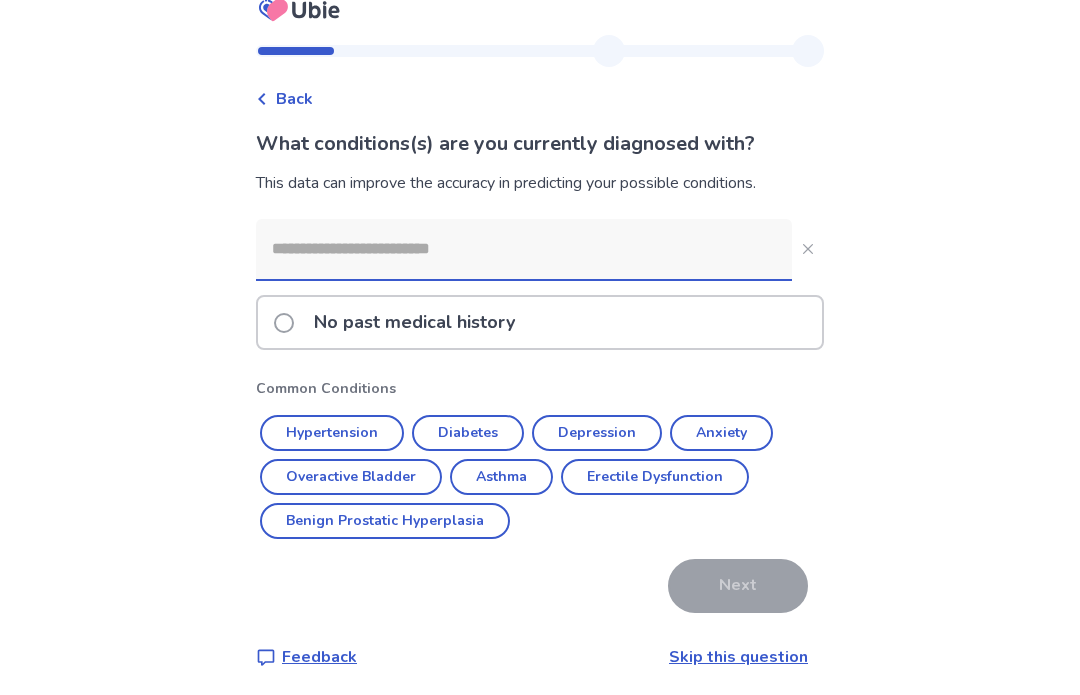 scroll, scrollTop: 75, scrollLeft: 0, axis: vertical 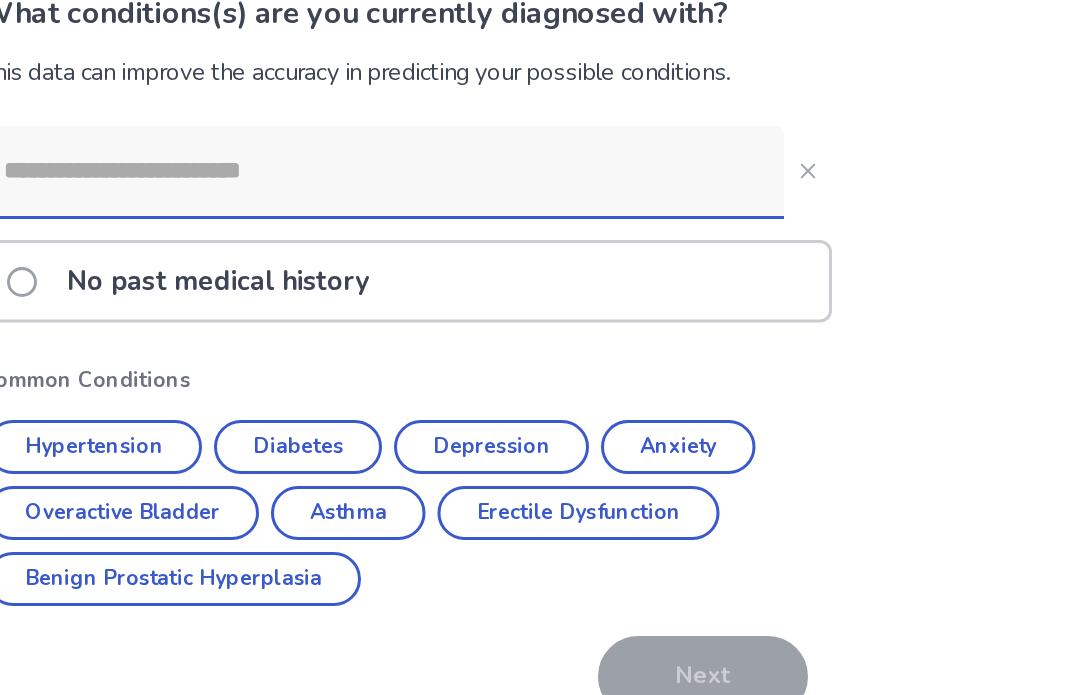 click on "Hypertension" at bounding box center [332, 427] 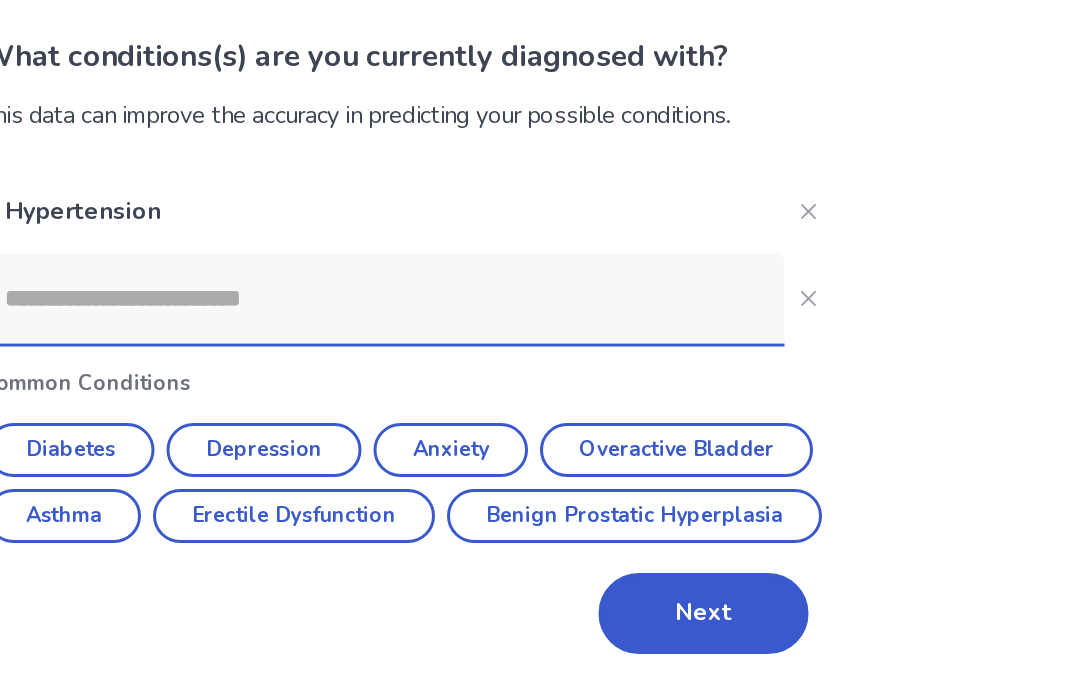 click on "Next" at bounding box center [738, 538] 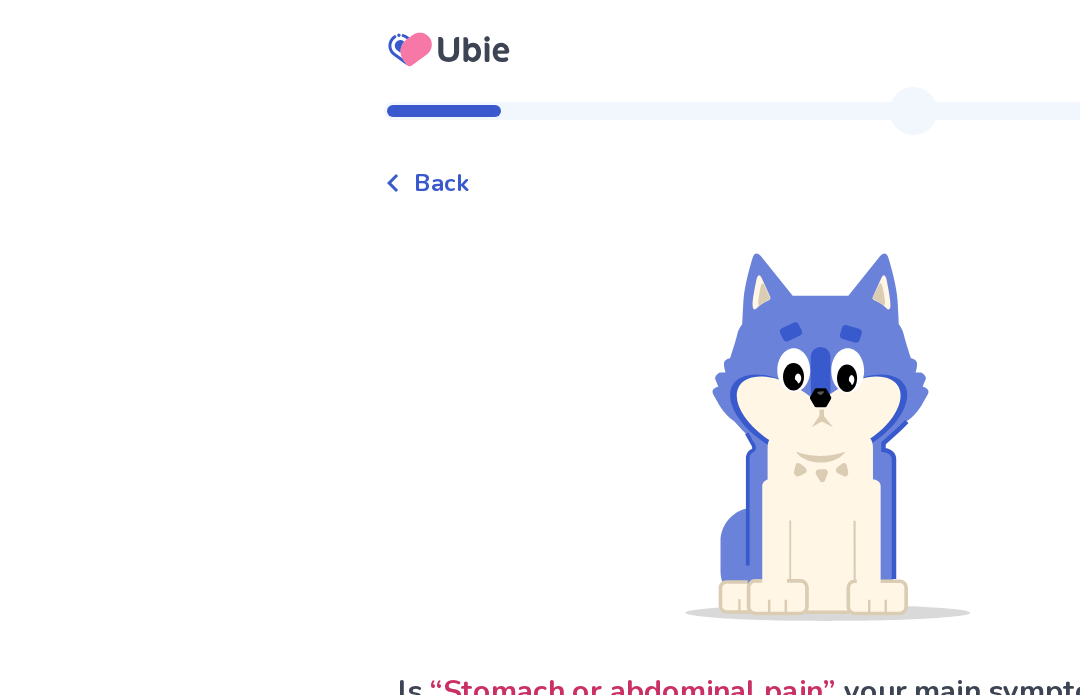 click on "Back" at bounding box center [294, 122] 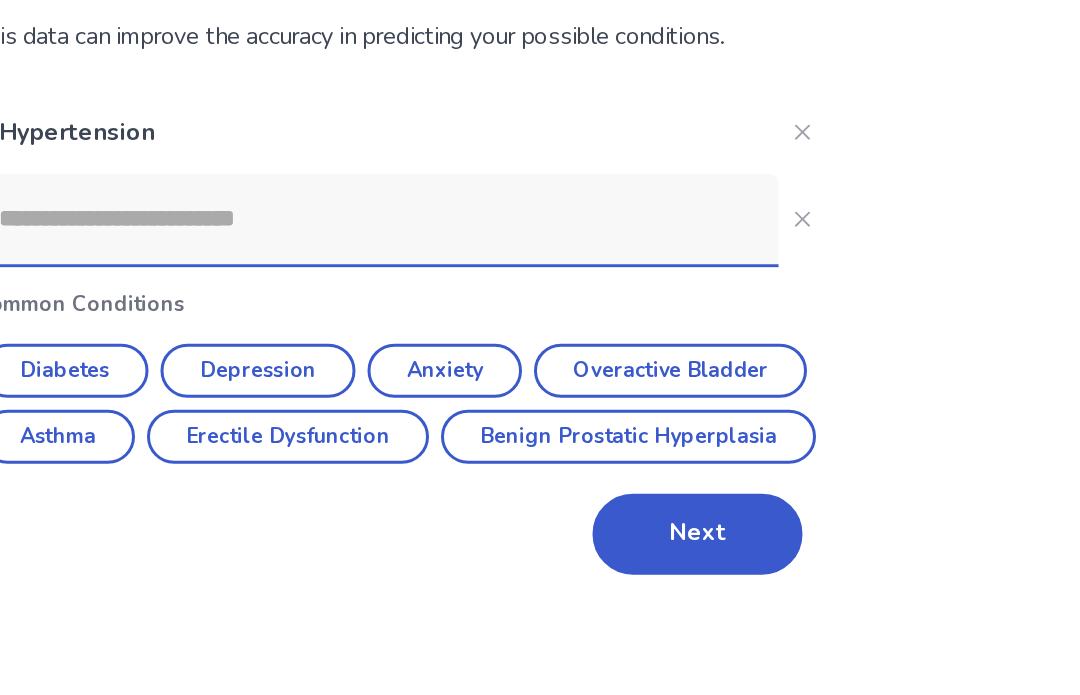 scroll, scrollTop: 55, scrollLeft: 0, axis: vertical 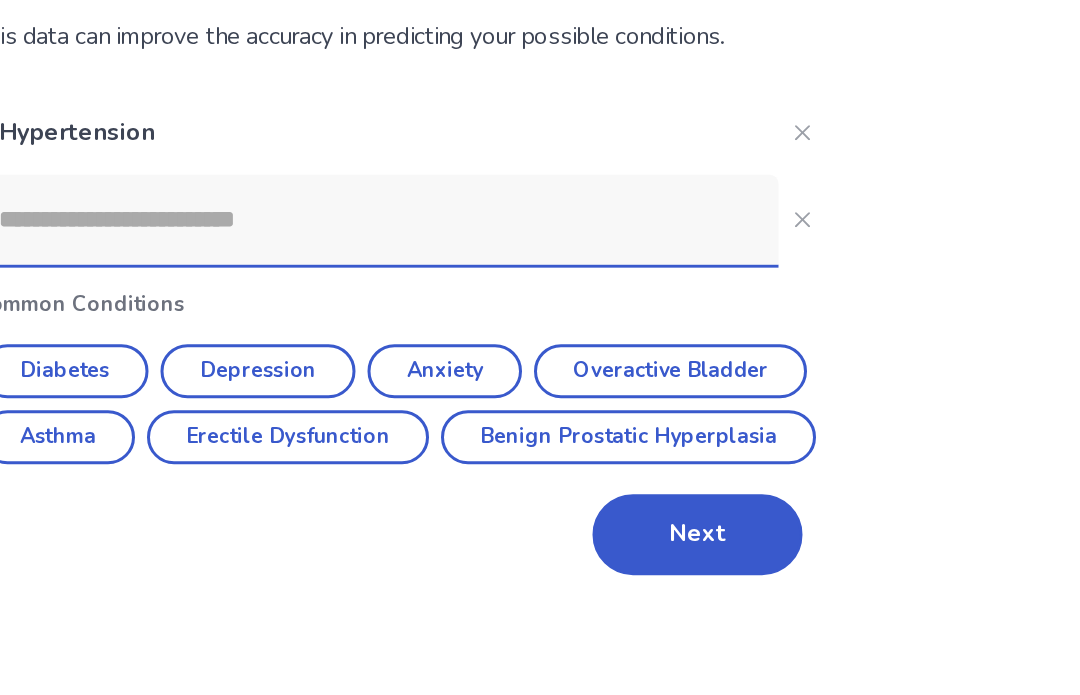 click on "Next" at bounding box center [738, 538] 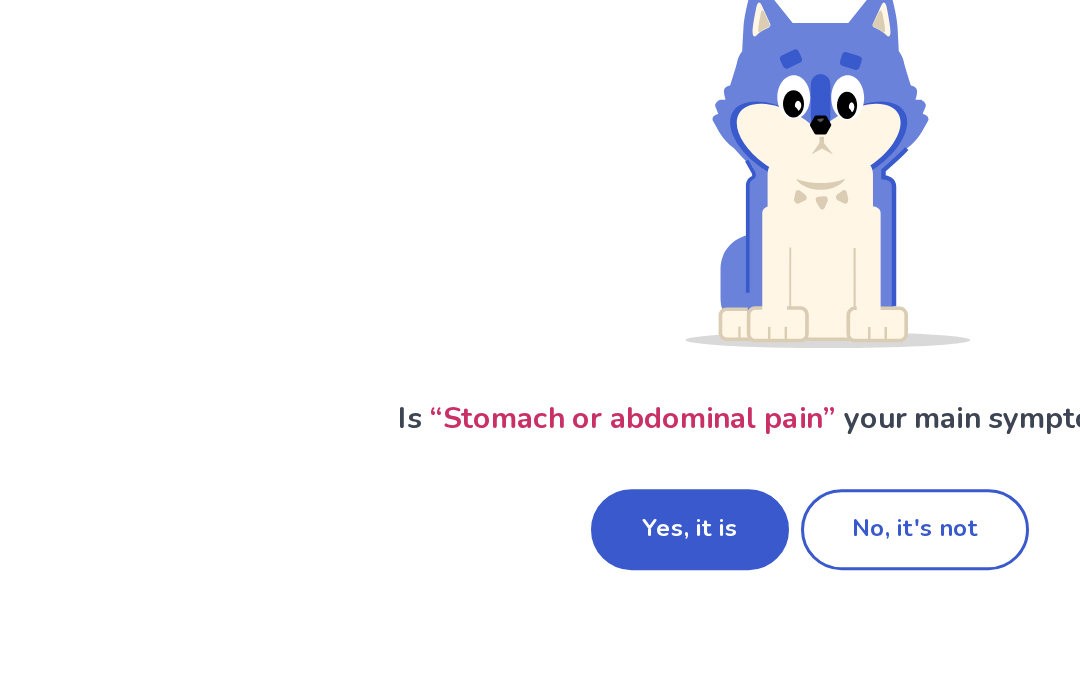 scroll, scrollTop: 75, scrollLeft: 0, axis: vertical 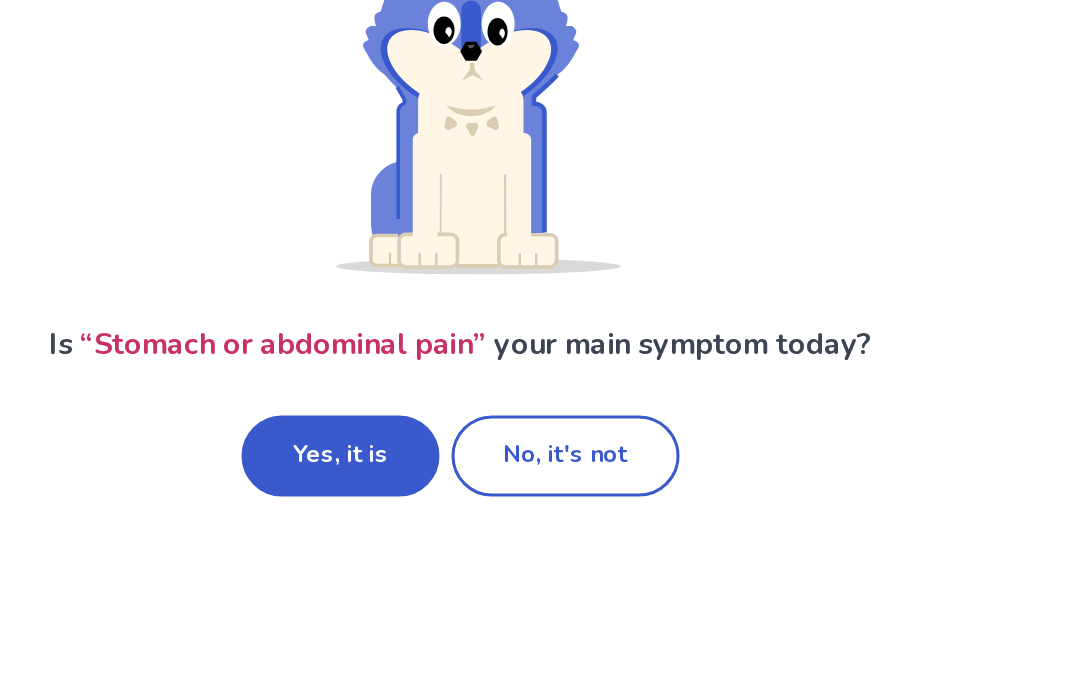 click on "Yes, it is" at bounding box center [460, 535] 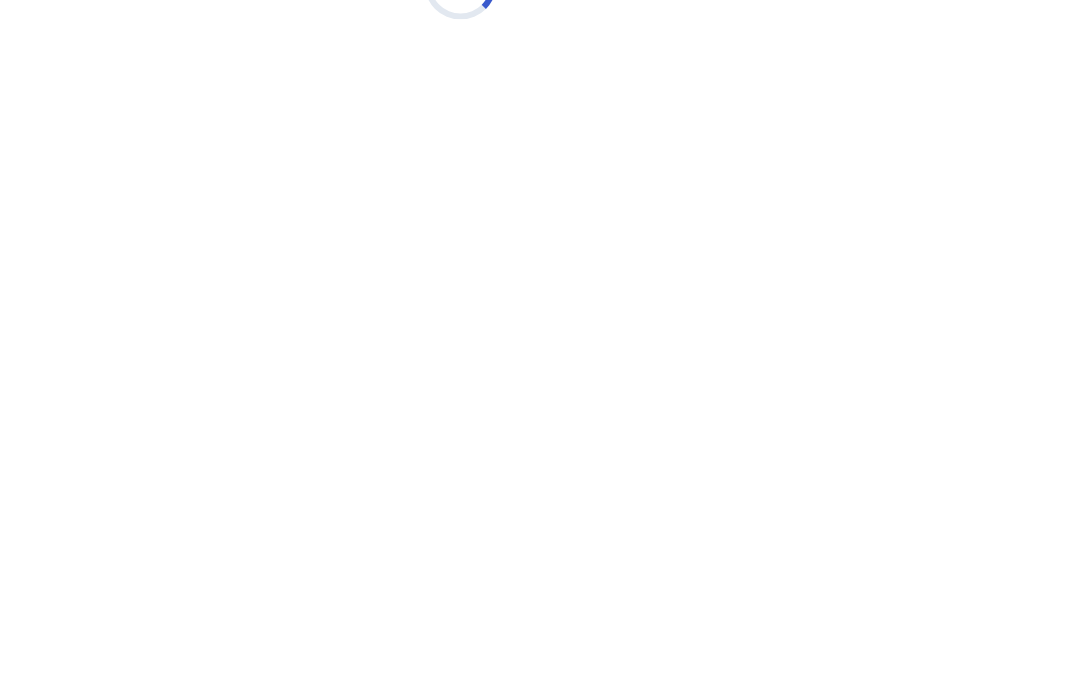 scroll, scrollTop: 0, scrollLeft: 0, axis: both 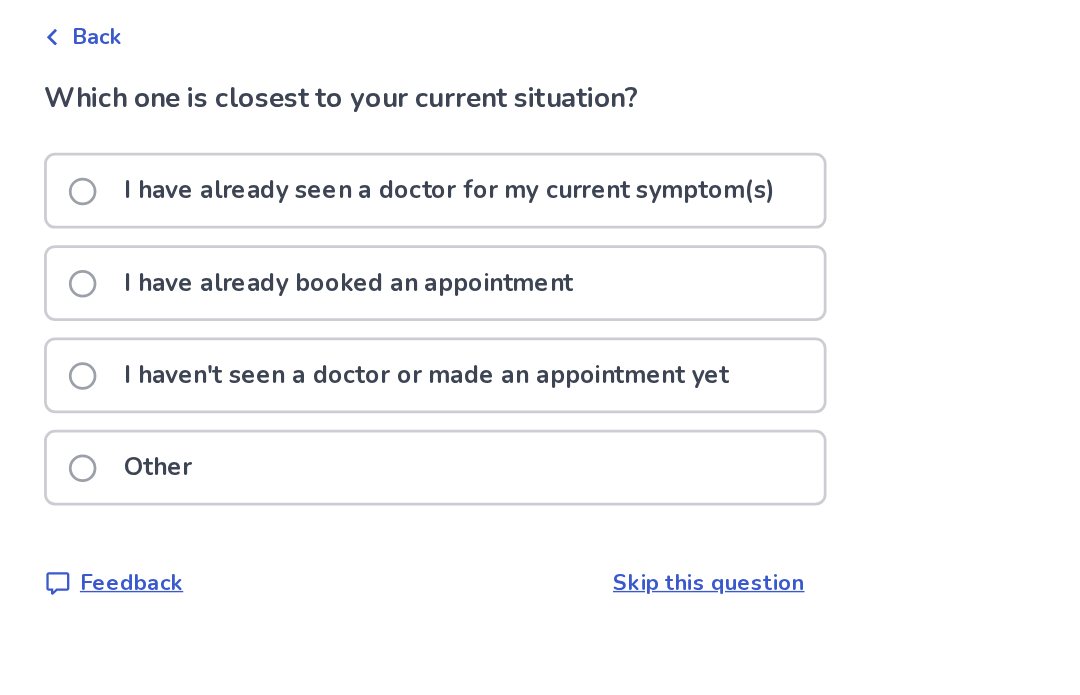click at bounding box center [284, 368] 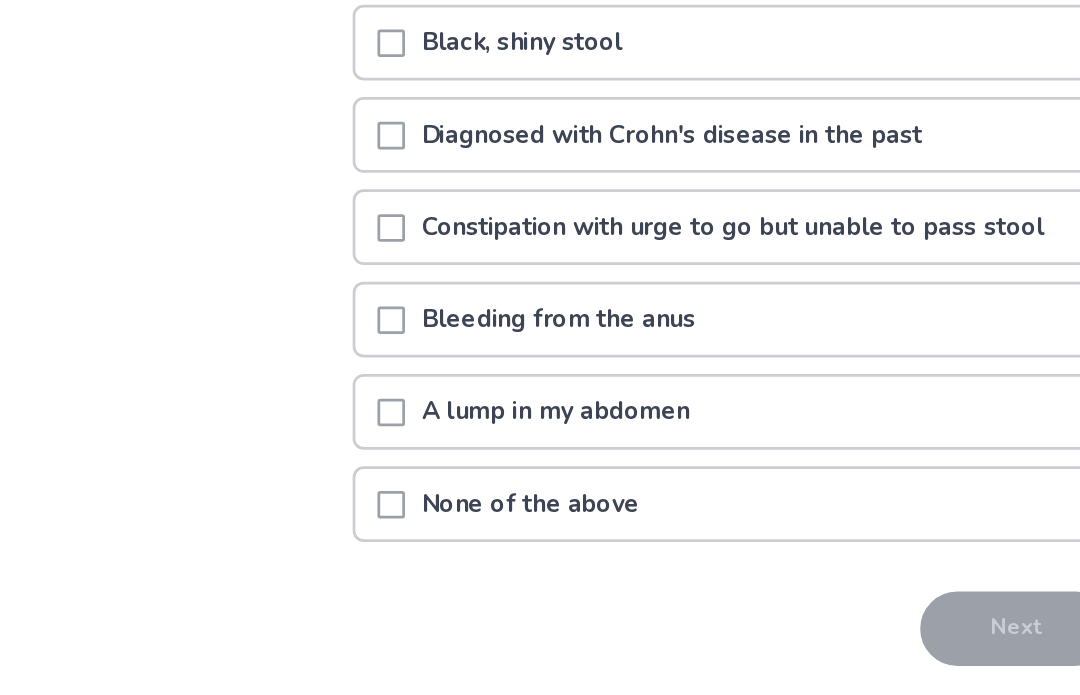scroll, scrollTop: 410, scrollLeft: 0, axis: vertical 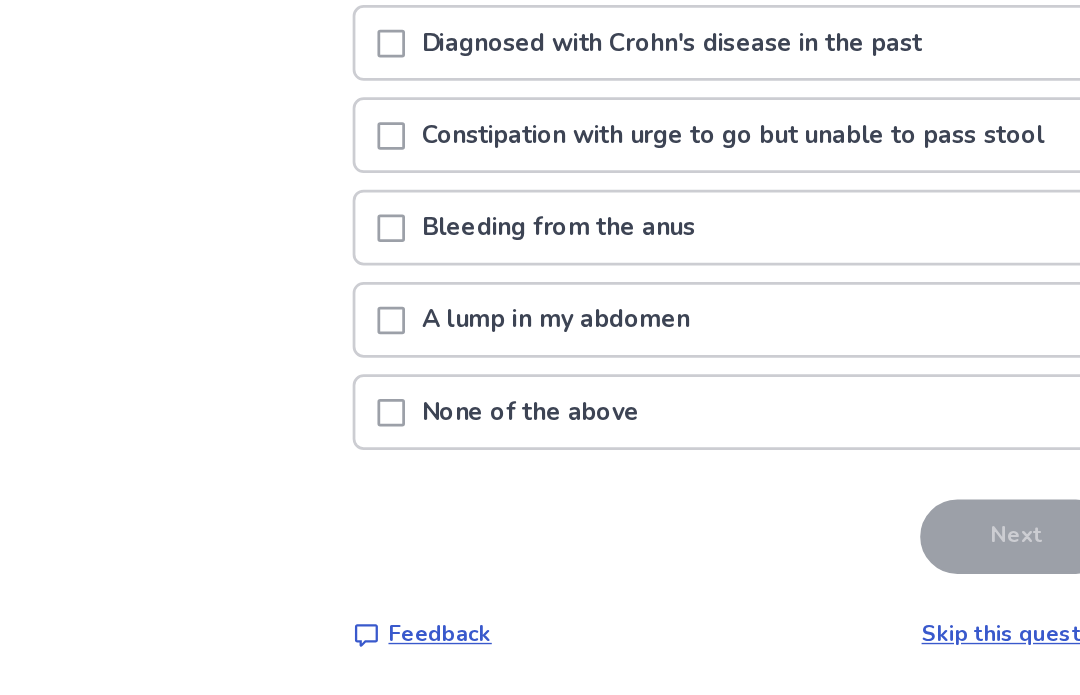 click at bounding box center (284, 490) 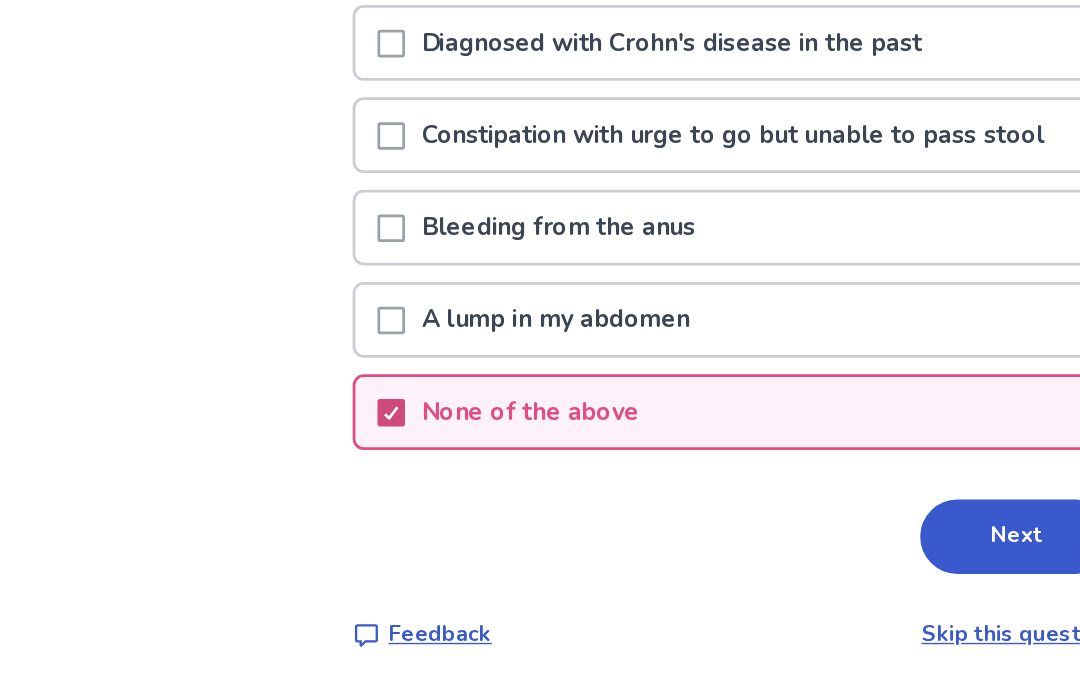 click on "Next" at bounding box center [738, 580] 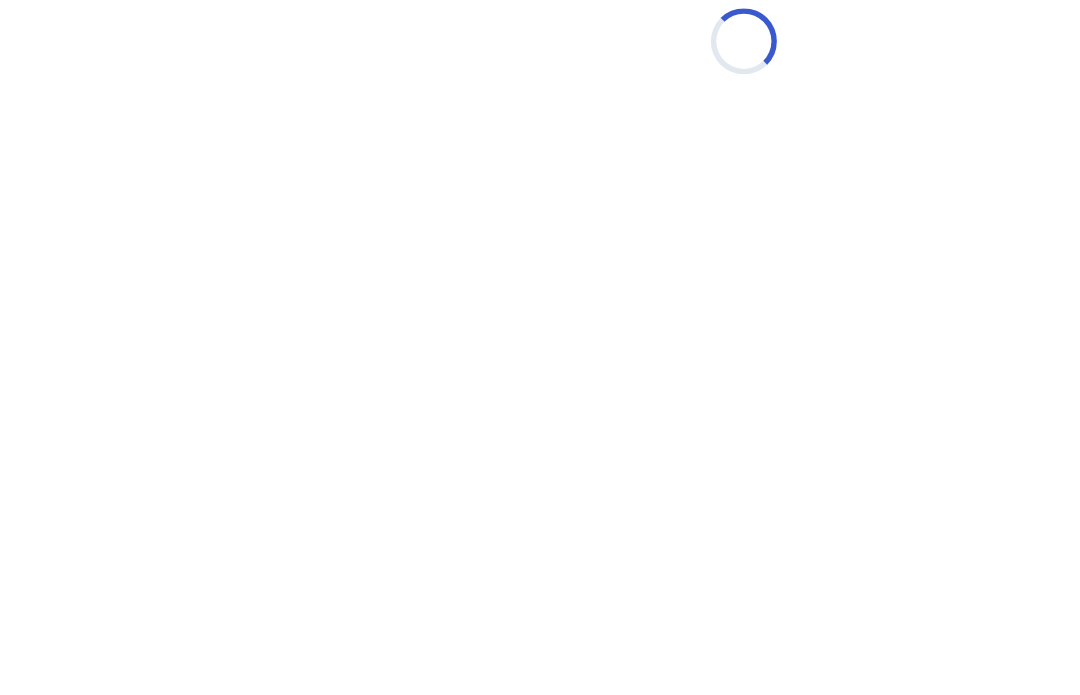 scroll, scrollTop: 0, scrollLeft: 0, axis: both 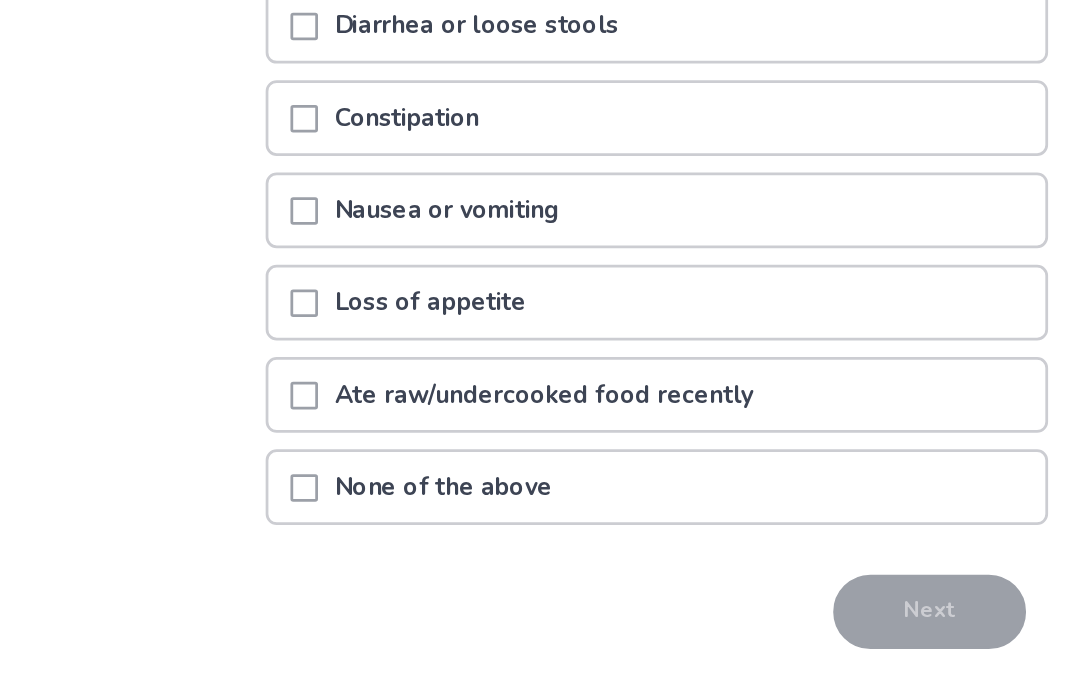 click at bounding box center [284, 490] 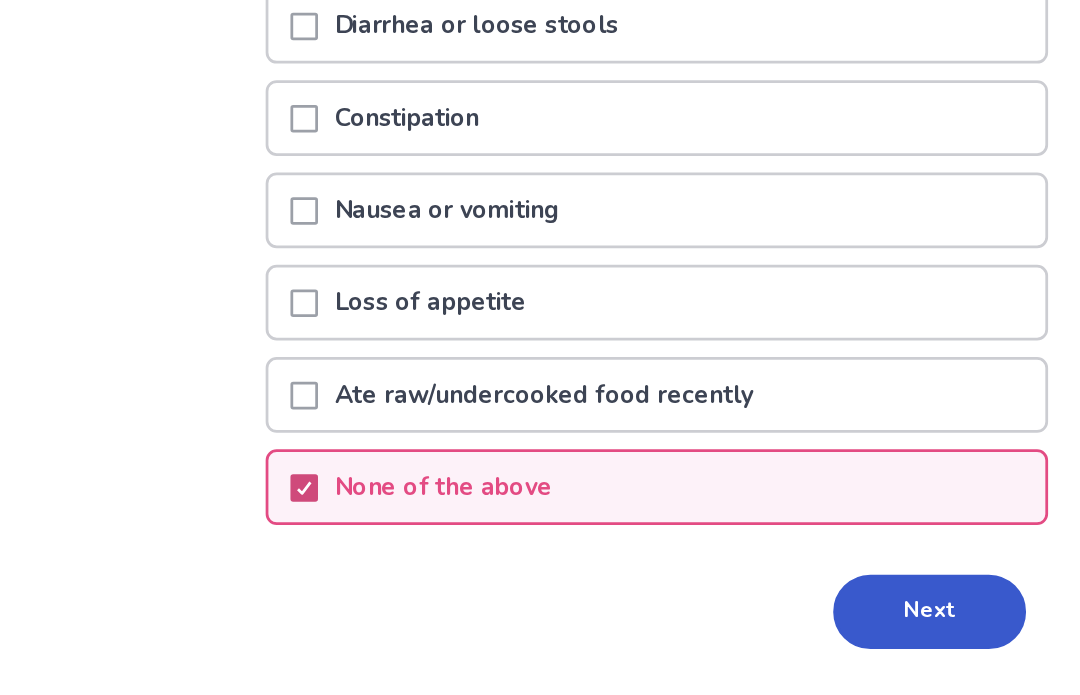 click on "Next" at bounding box center [738, 580] 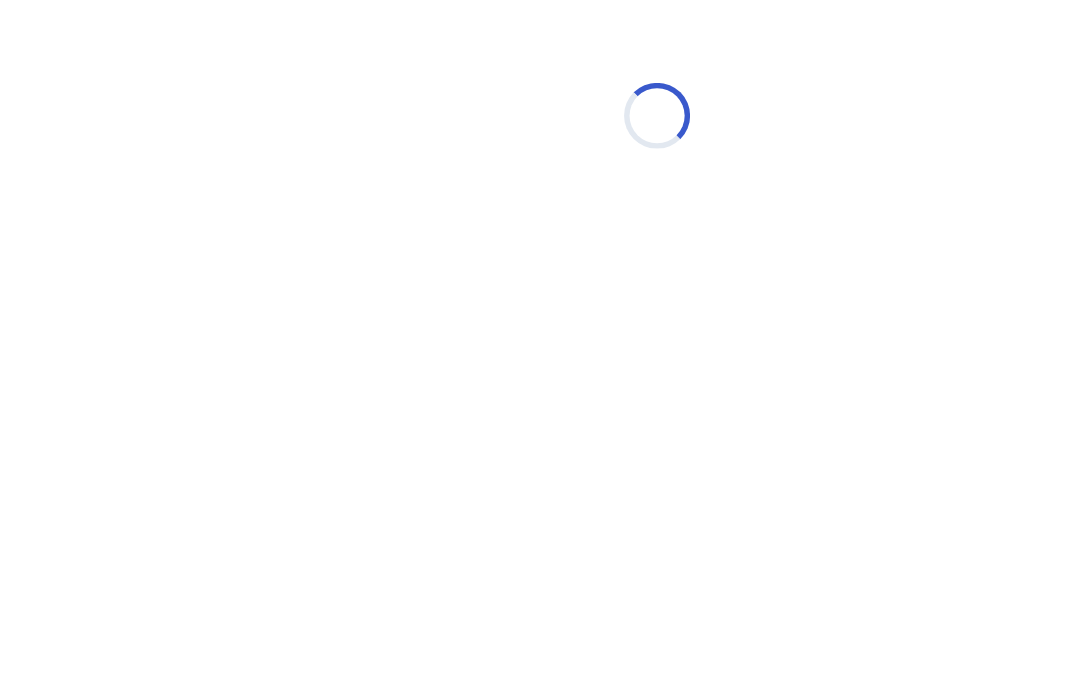 scroll, scrollTop: 0, scrollLeft: 0, axis: both 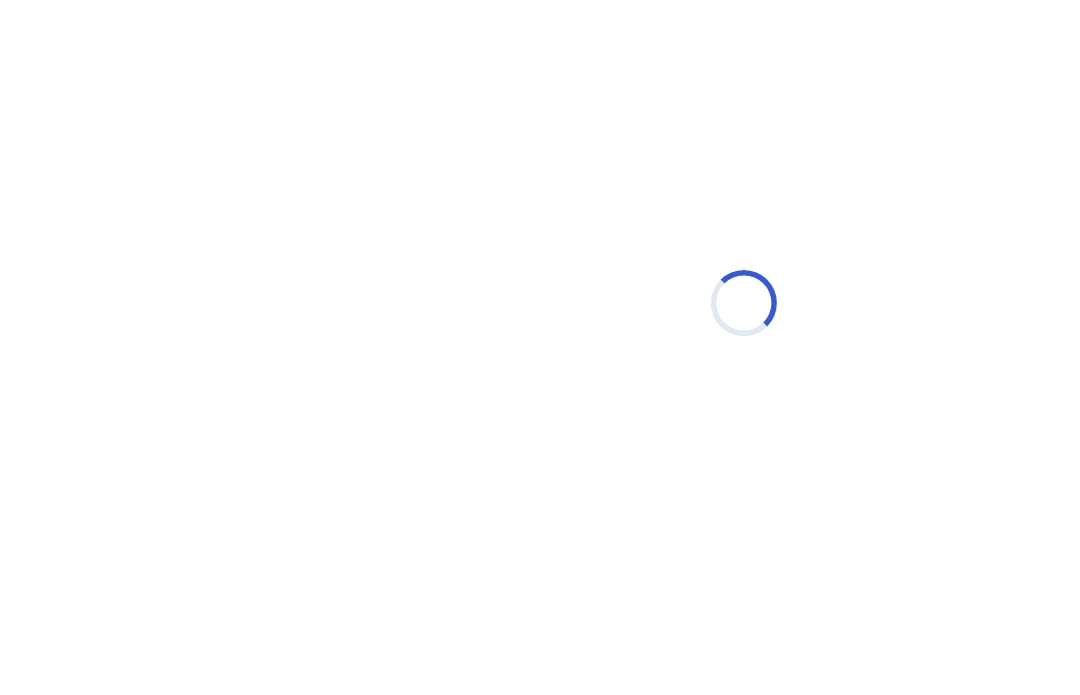 select on "*" 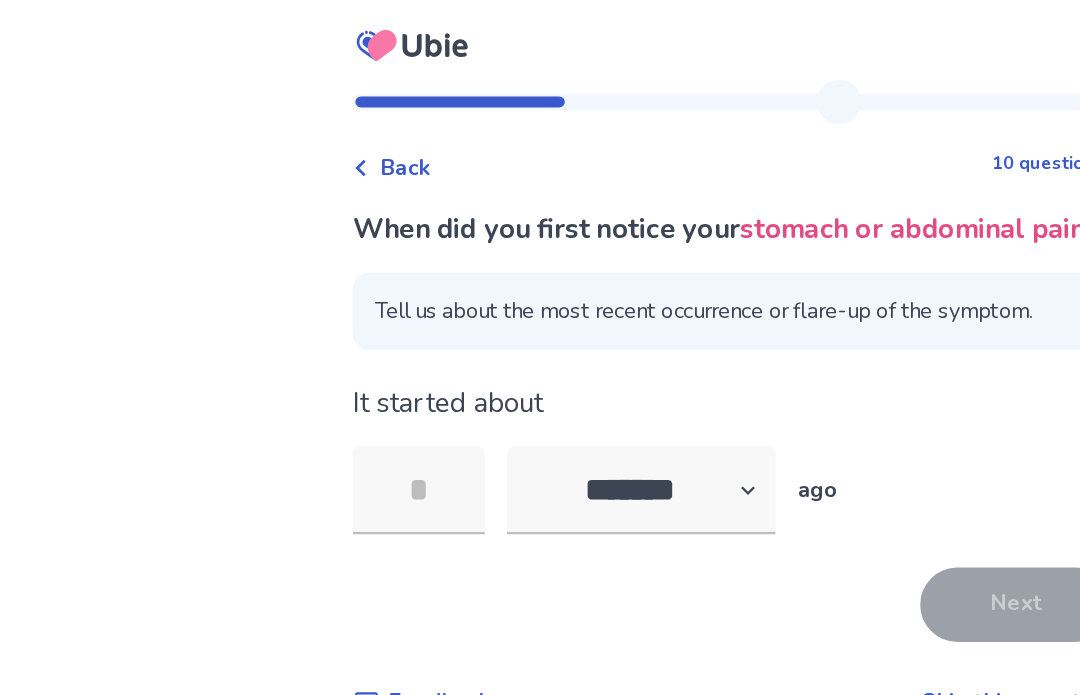 click at bounding box center (304, 356) 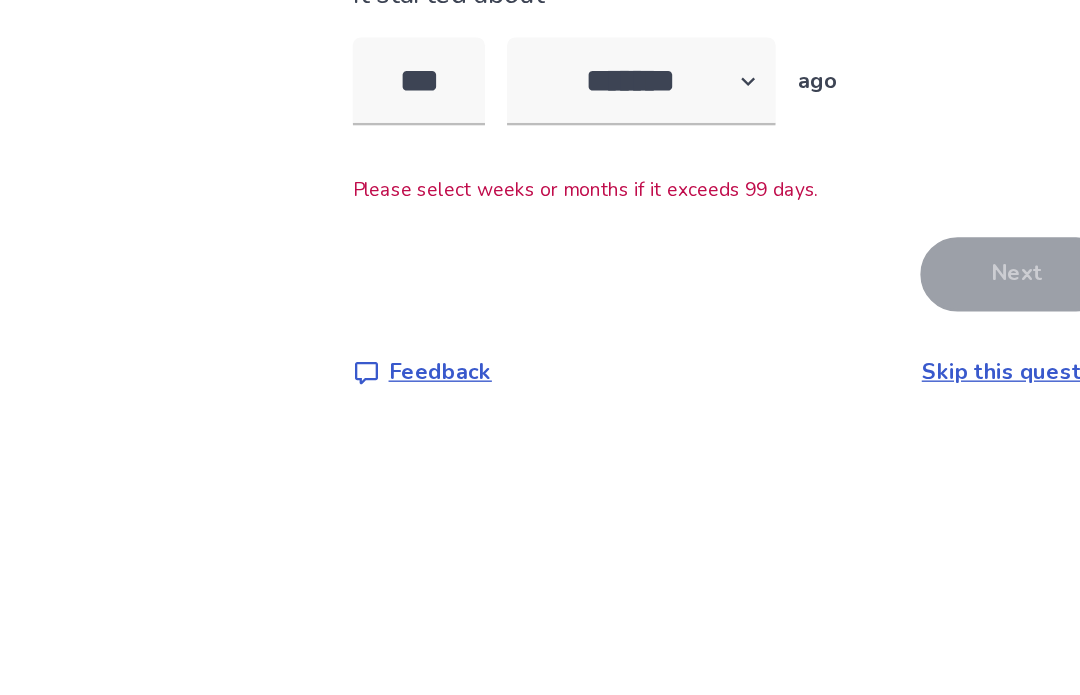 scroll, scrollTop: 74, scrollLeft: 0, axis: vertical 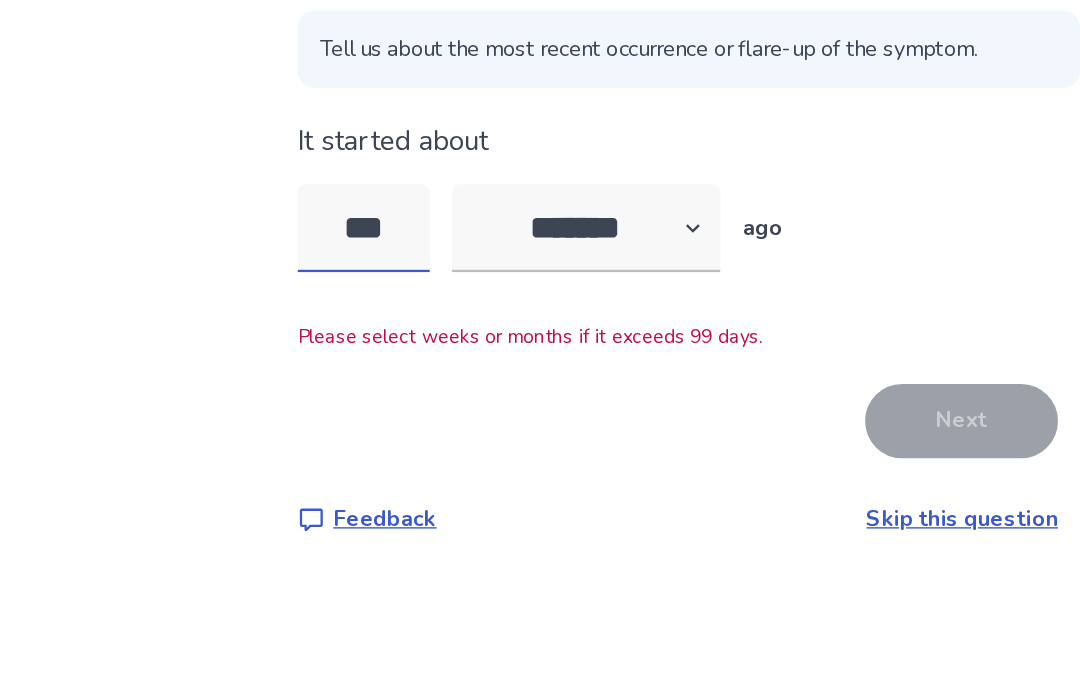 click on "***" at bounding box center (304, 356) 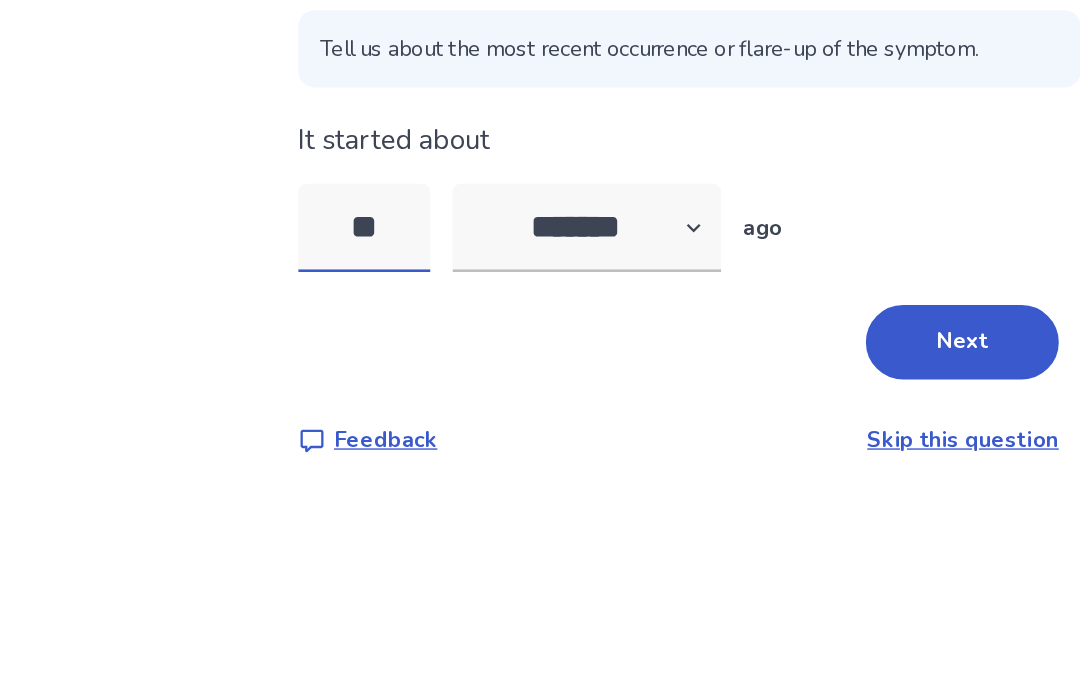 type on "*" 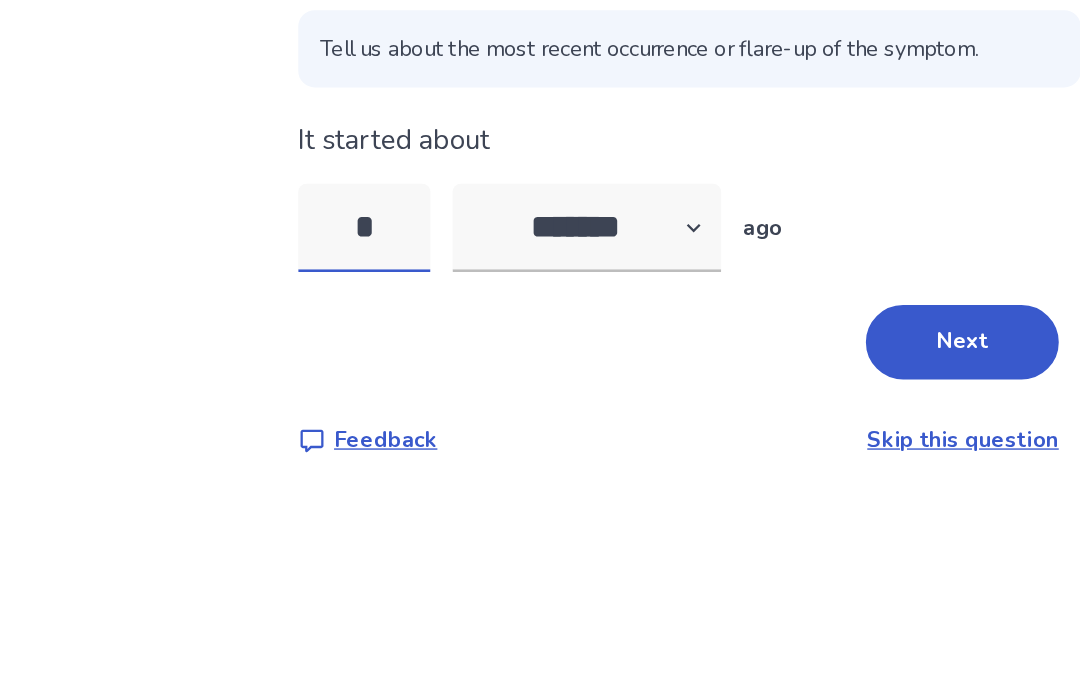 type on "**" 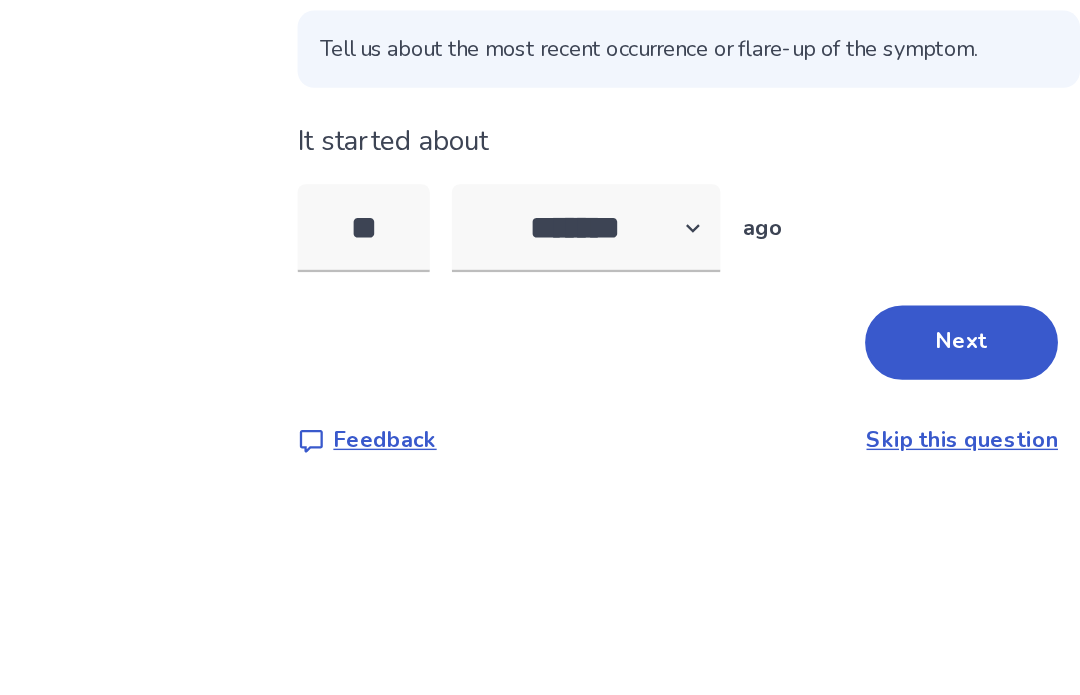 click on "Next" at bounding box center [738, 439] 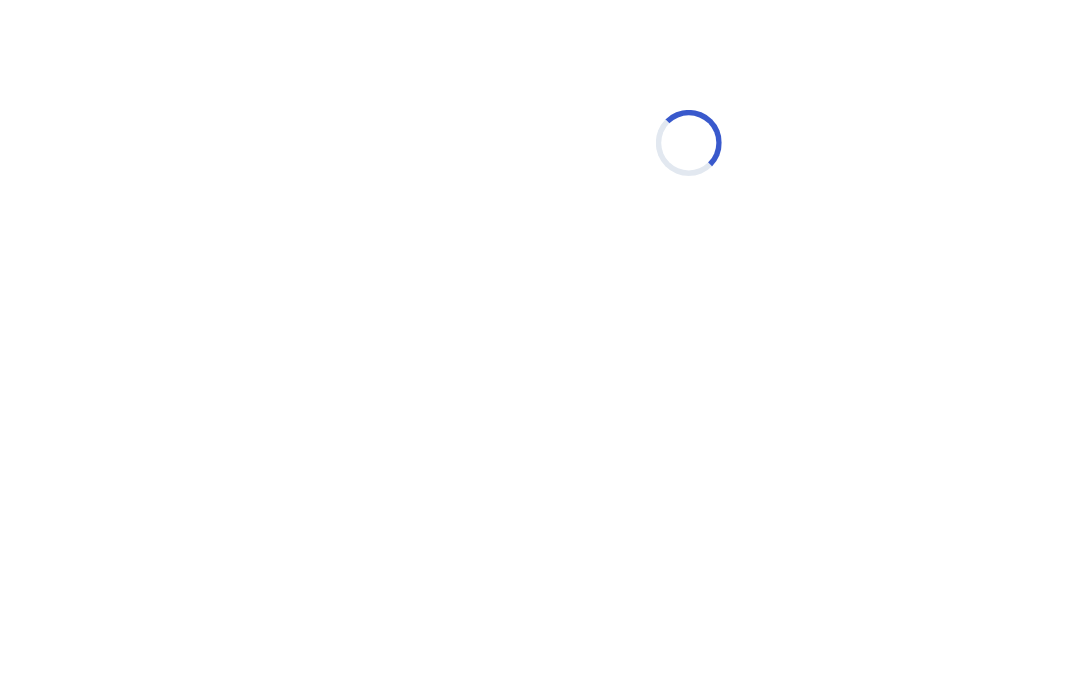 scroll, scrollTop: 0, scrollLeft: 0, axis: both 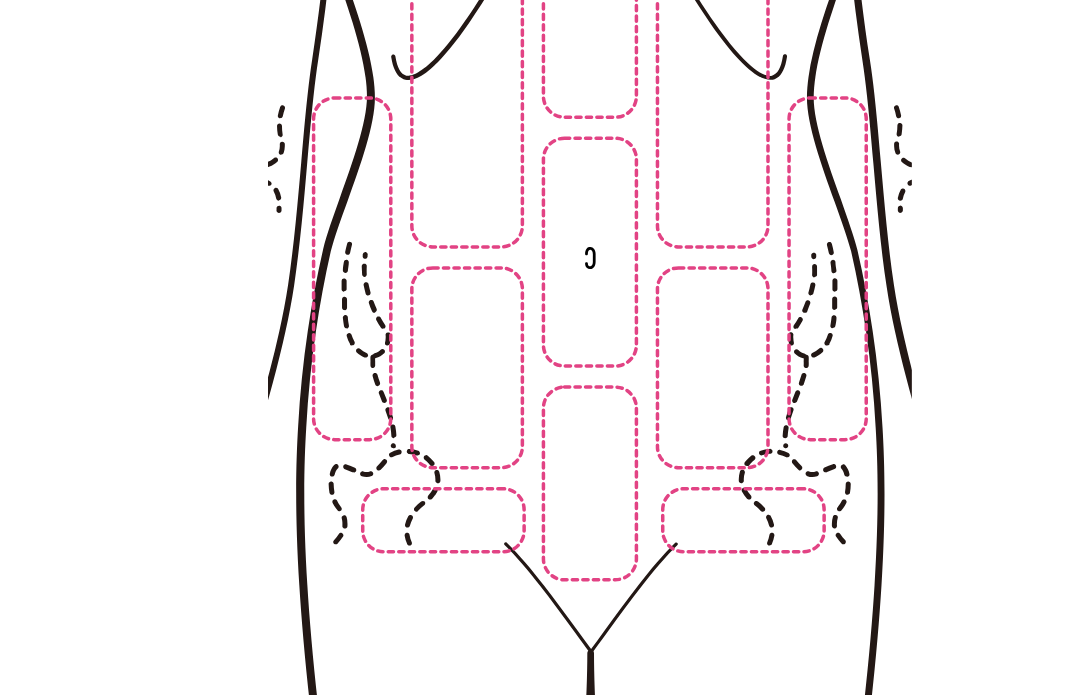 click at bounding box center [511, 238] 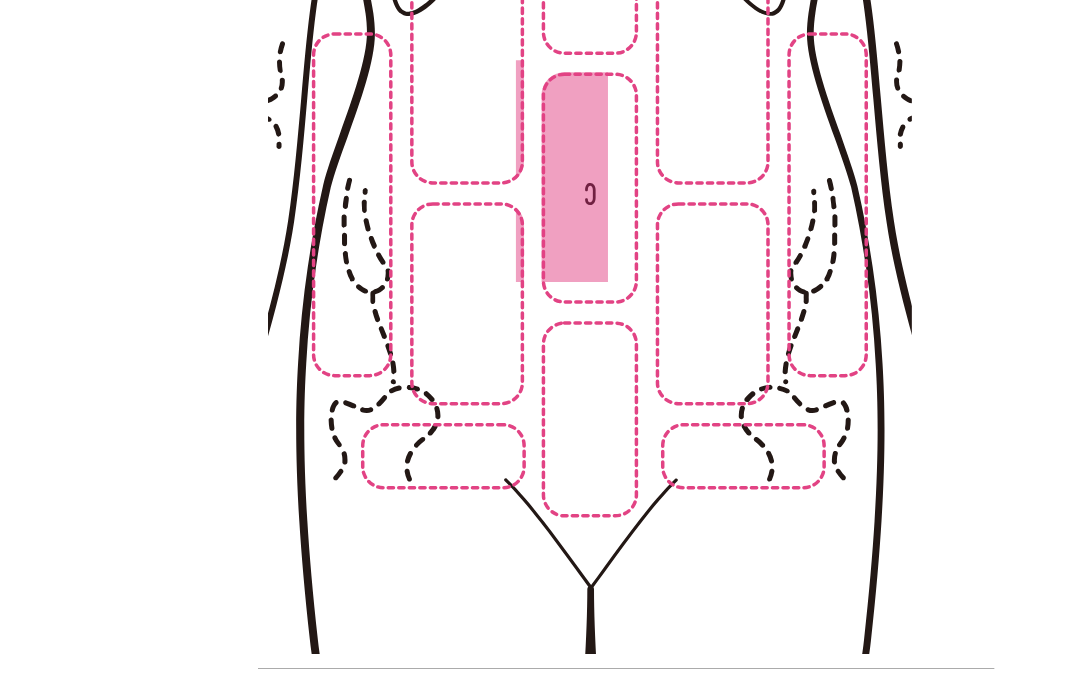 scroll, scrollTop: 370, scrollLeft: 0, axis: vertical 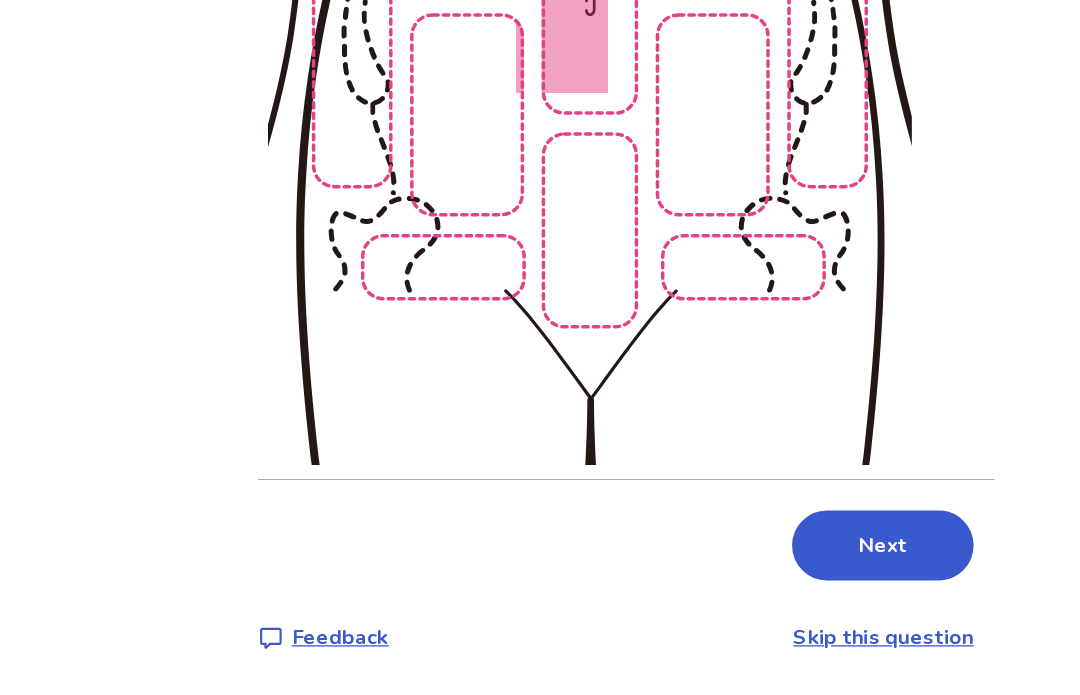 click on "Next" at bounding box center [738, 580] 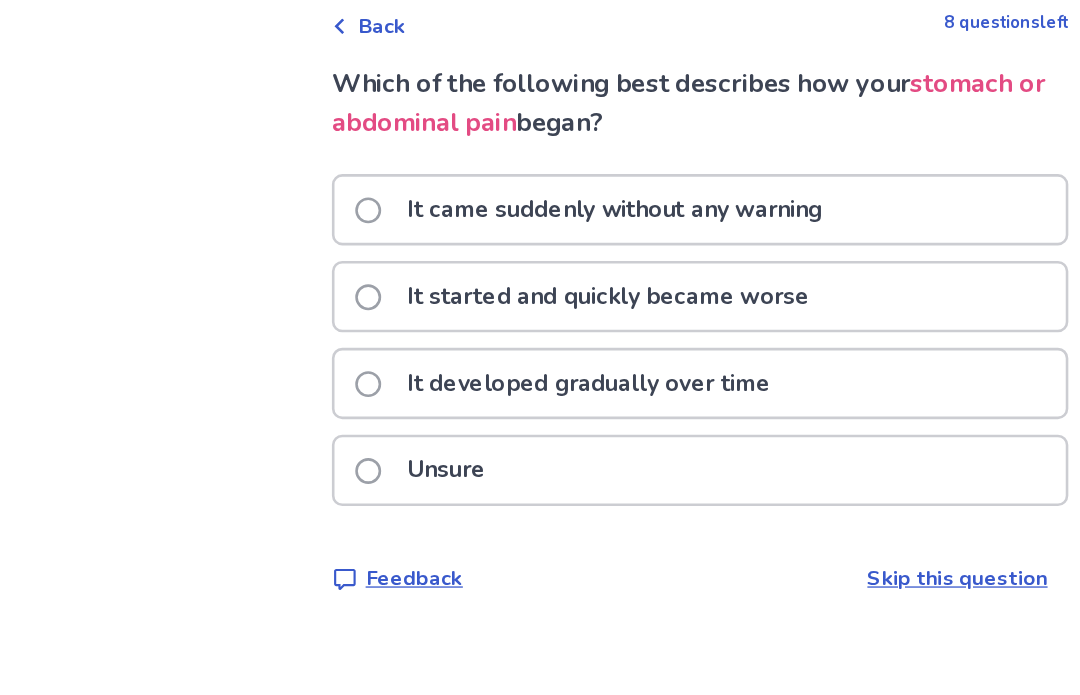 scroll, scrollTop: 13, scrollLeft: 0, axis: vertical 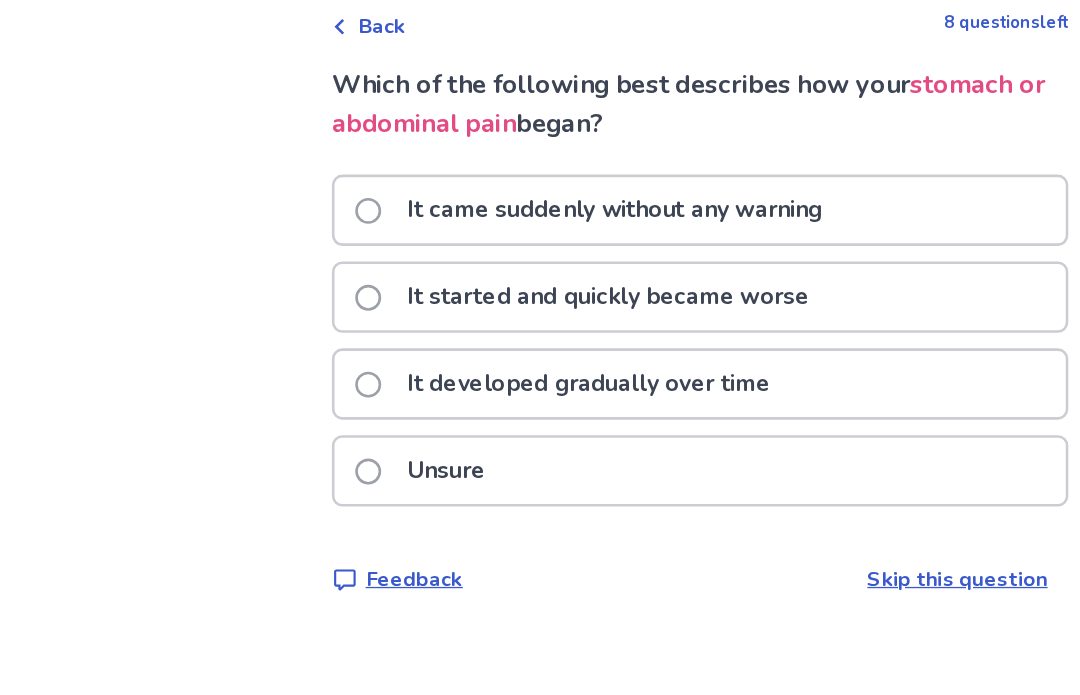click at bounding box center [284, 398] 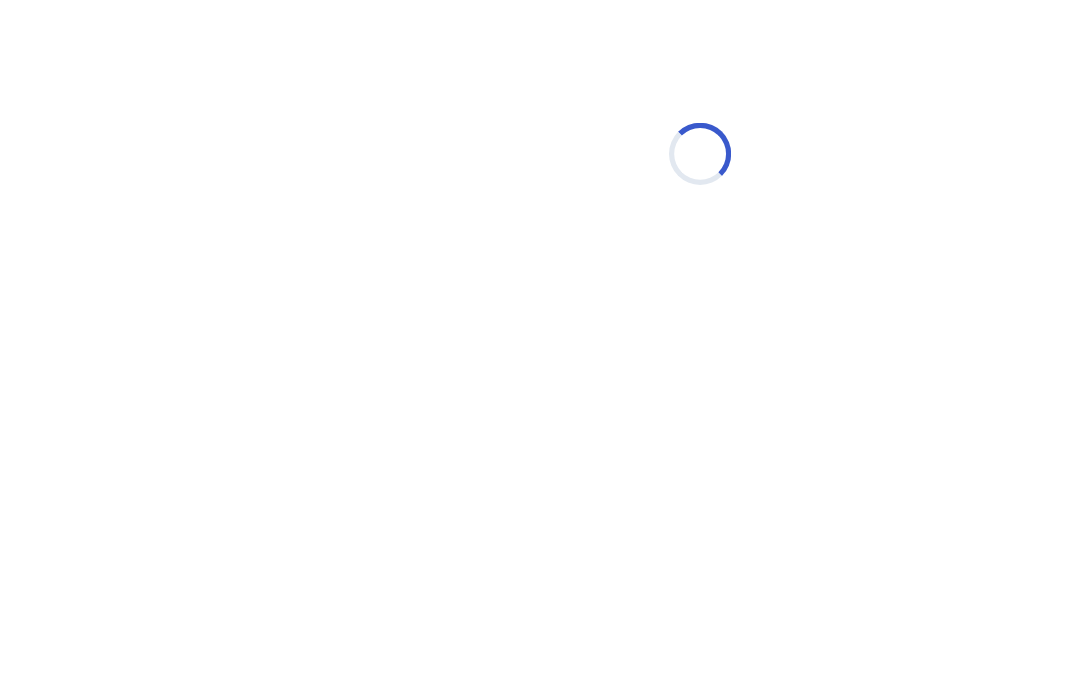 scroll, scrollTop: 0, scrollLeft: 0, axis: both 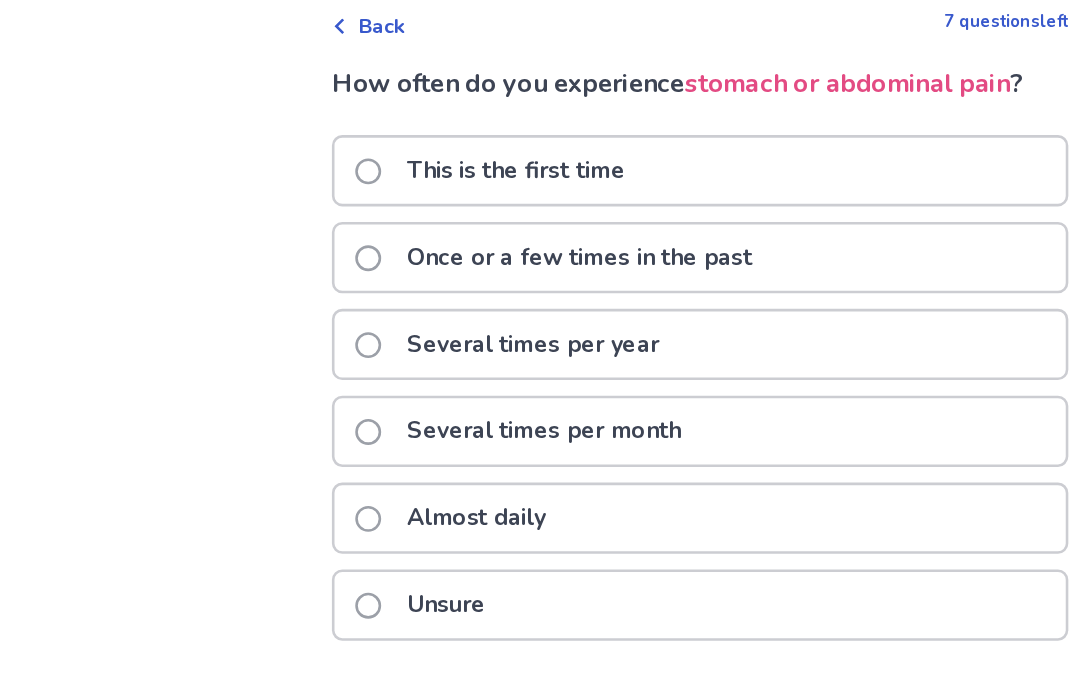click at bounding box center (284, 434) 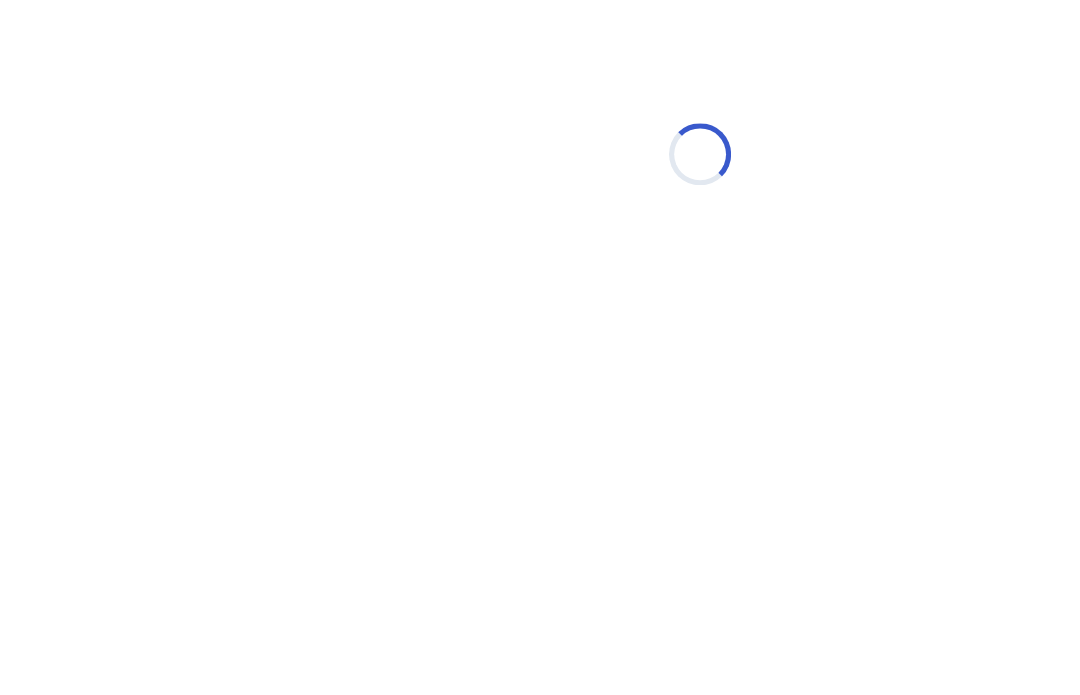 scroll, scrollTop: 0, scrollLeft: 0, axis: both 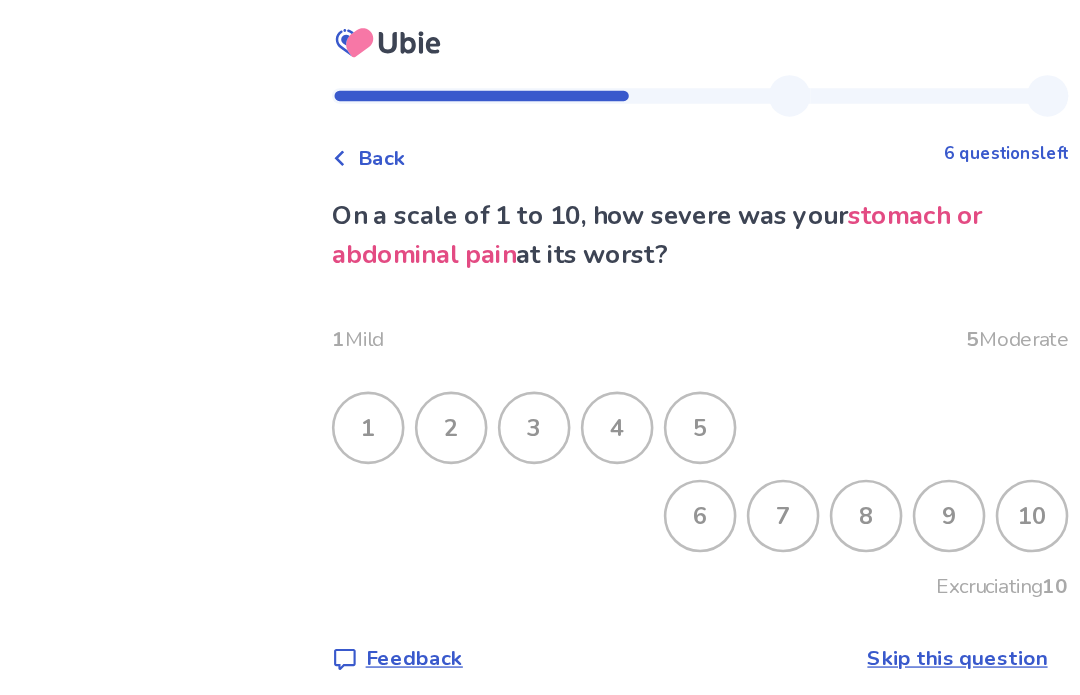 click on "2" at bounding box center [348, 330] 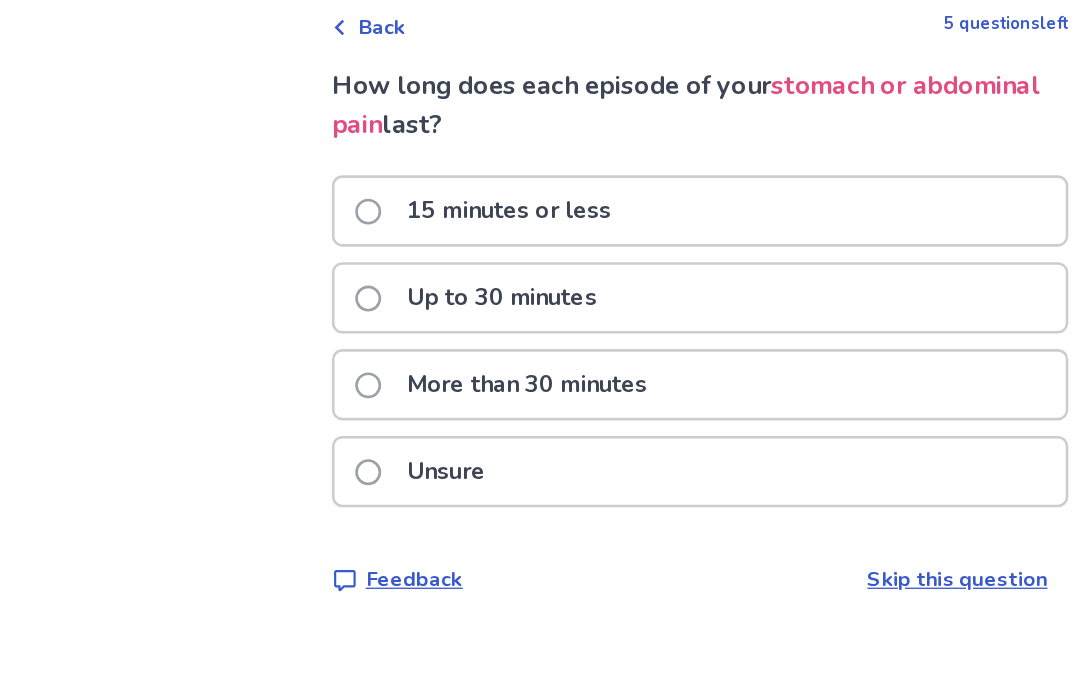 scroll, scrollTop: 32, scrollLeft: 0, axis: vertical 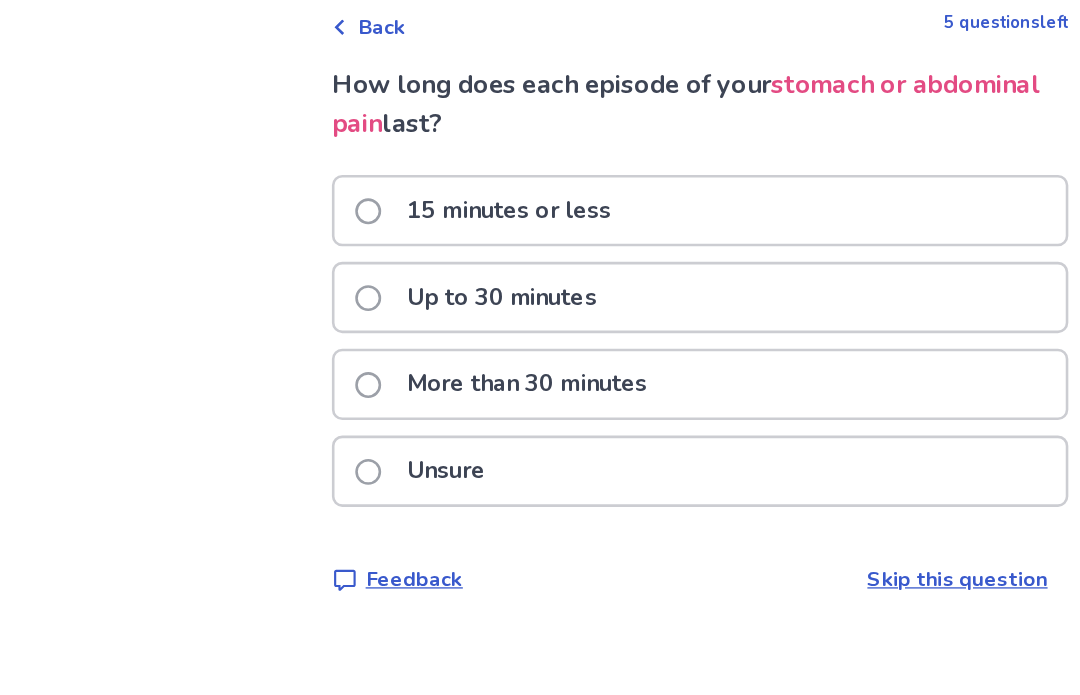 click at bounding box center (284, 264) 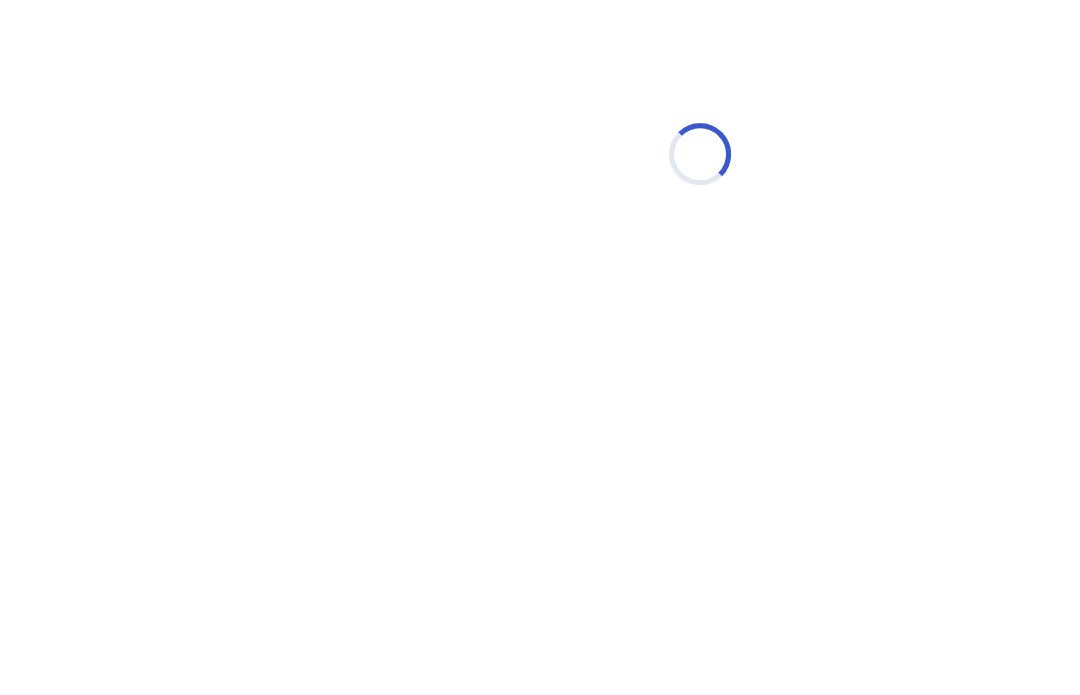scroll, scrollTop: 0, scrollLeft: 0, axis: both 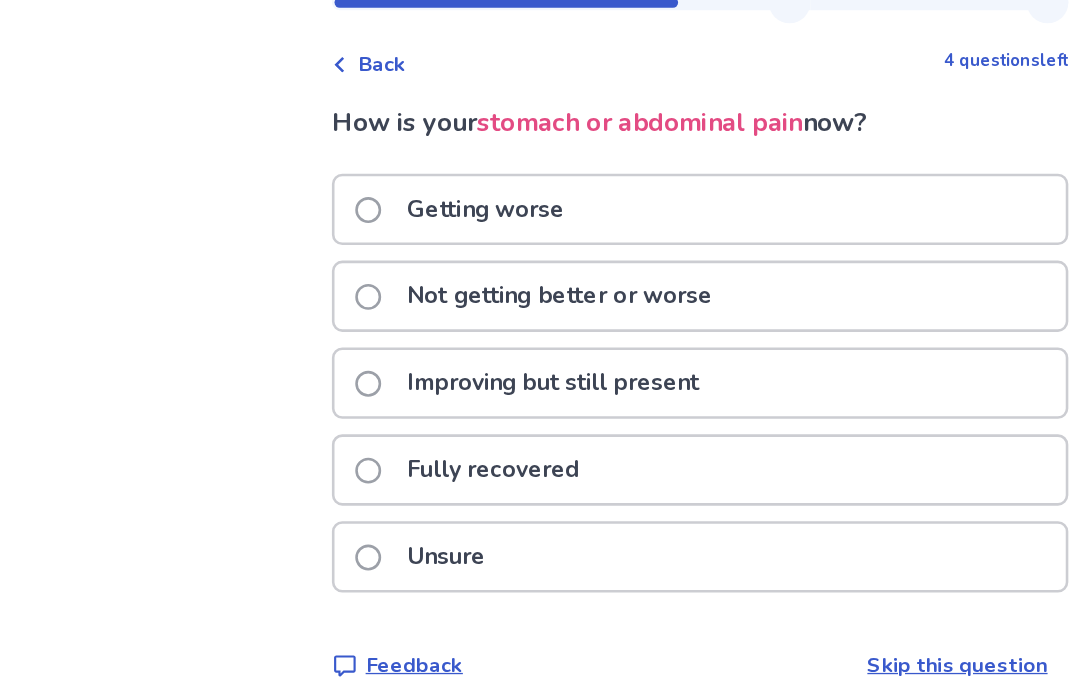 click at bounding box center (284, 368) 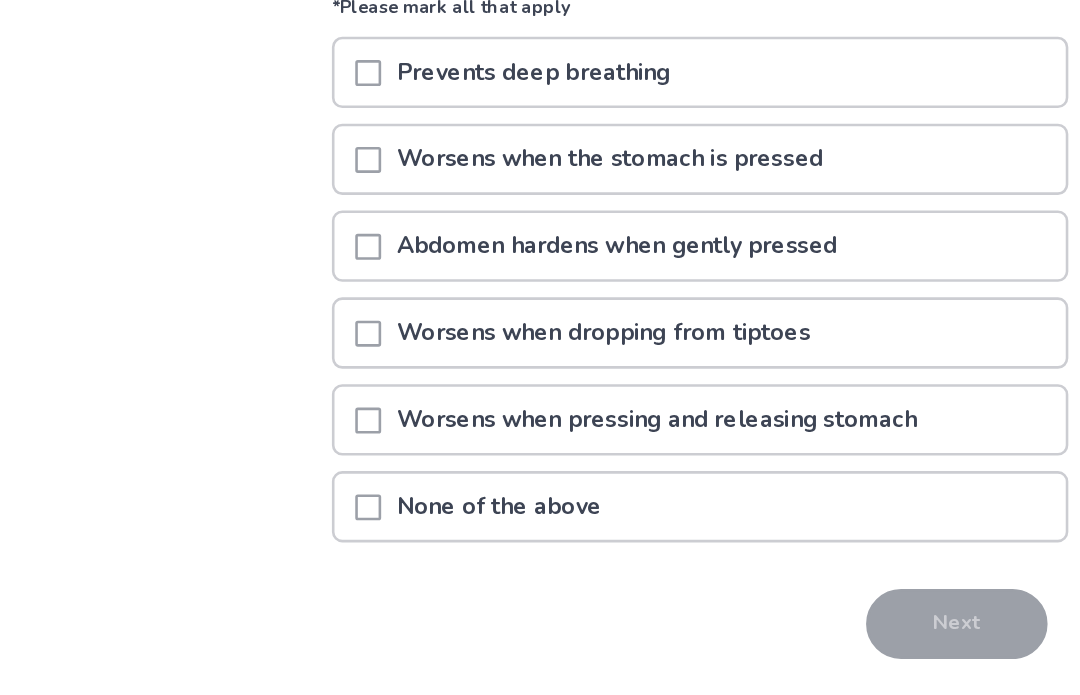 scroll, scrollTop: 142, scrollLeft: 0, axis: vertical 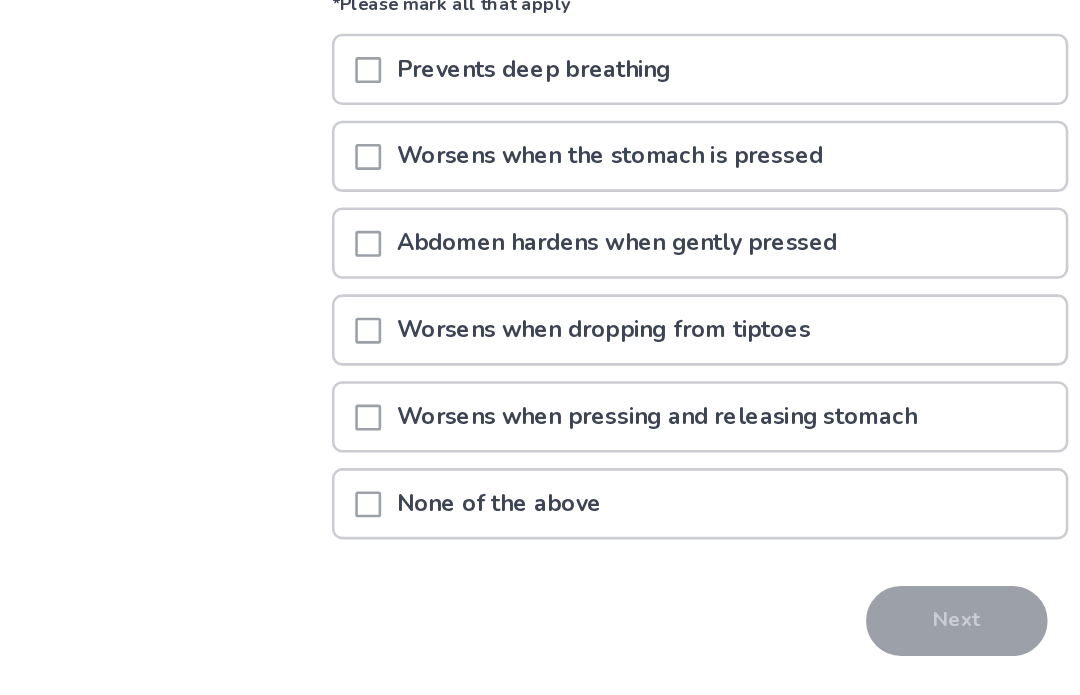 click at bounding box center (284, 222) 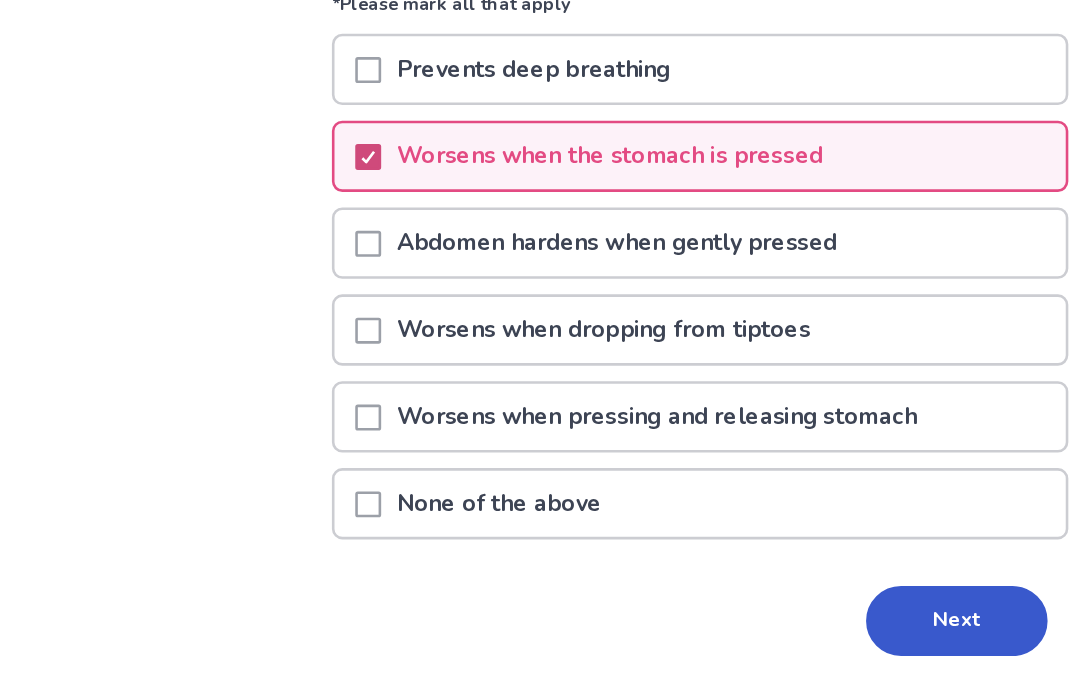 click on "Next" at bounding box center [738, 580] 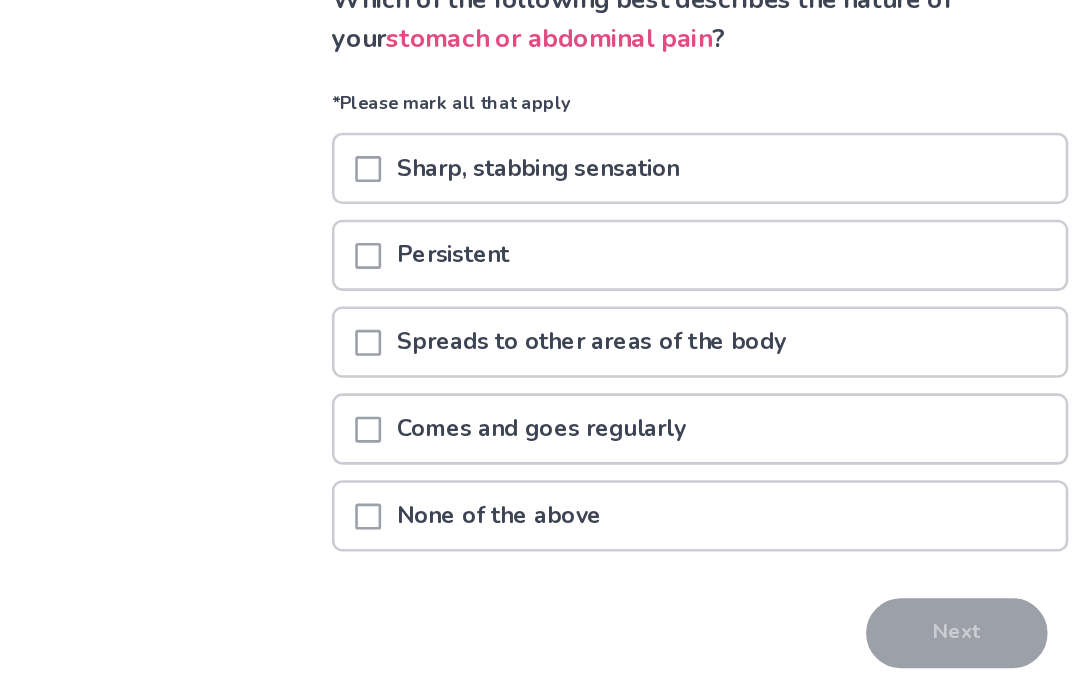 scroll, scrollTop: 75, scrollLeft: 0, axis: vertical 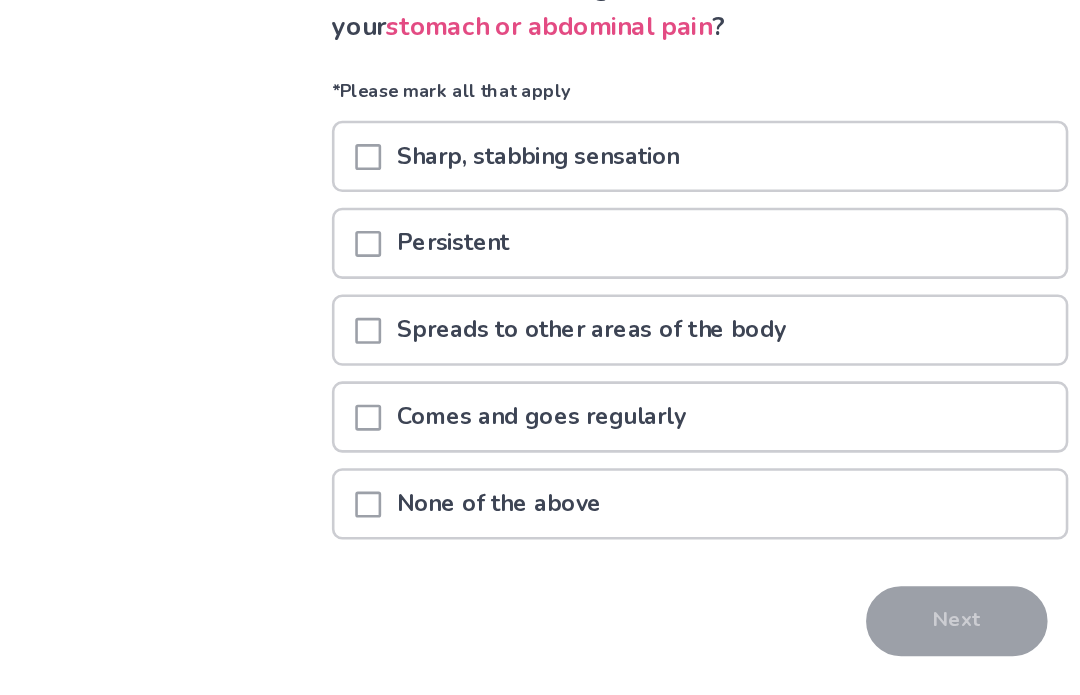 click at bounding box center (284, 423) 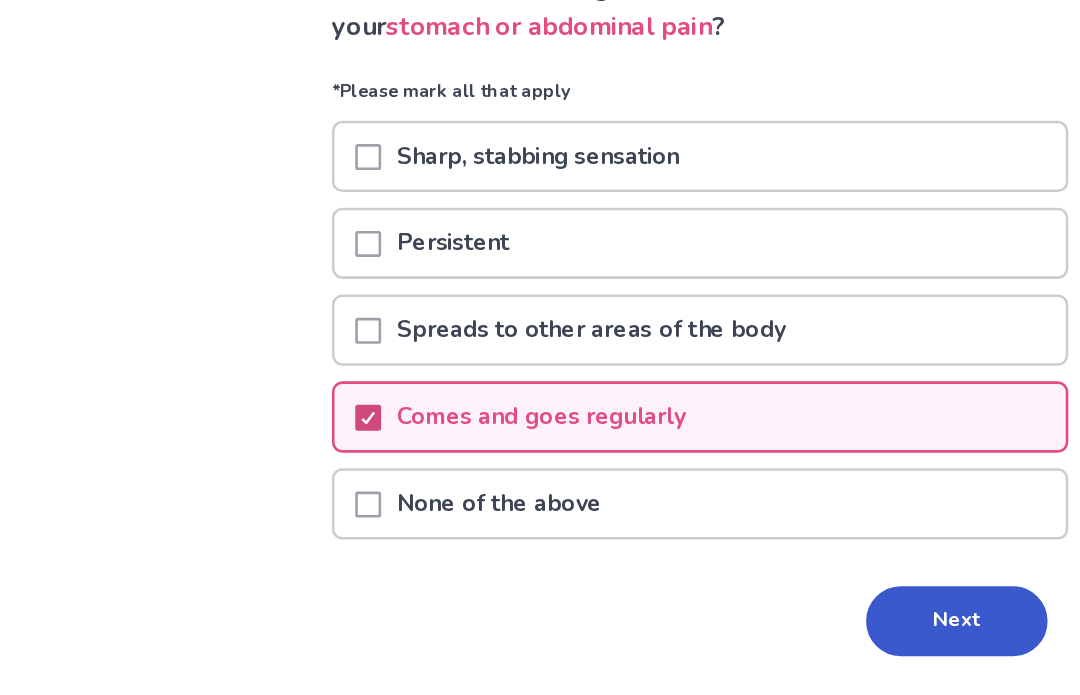 click on "Next" at bounding box center [738, 580] 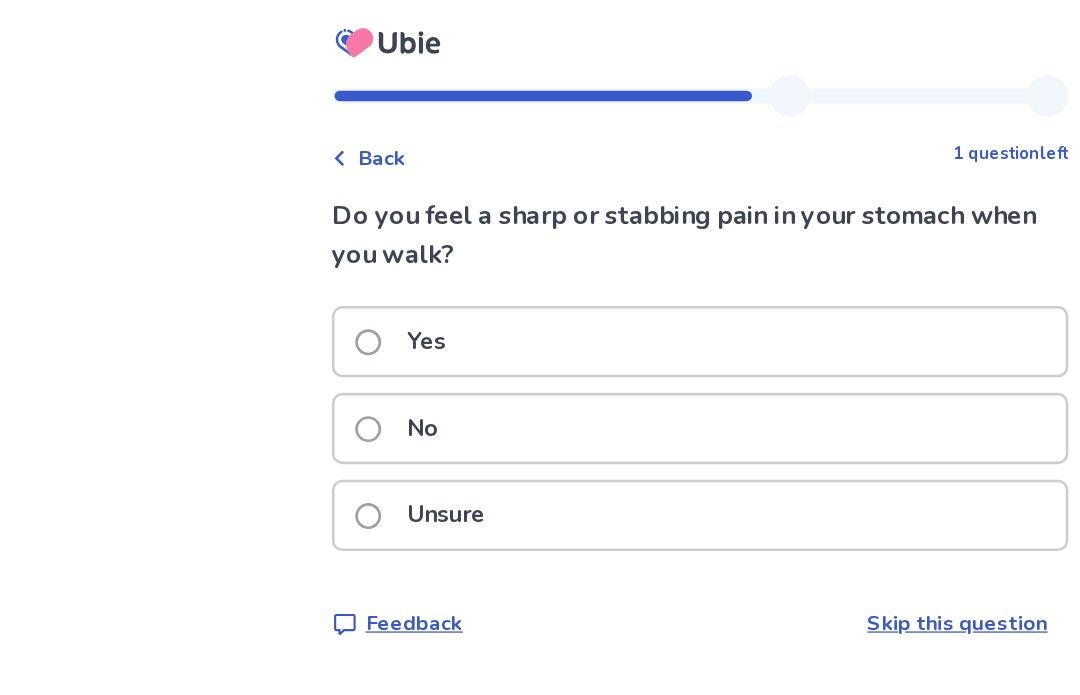 click at bounding box center [284, 331] 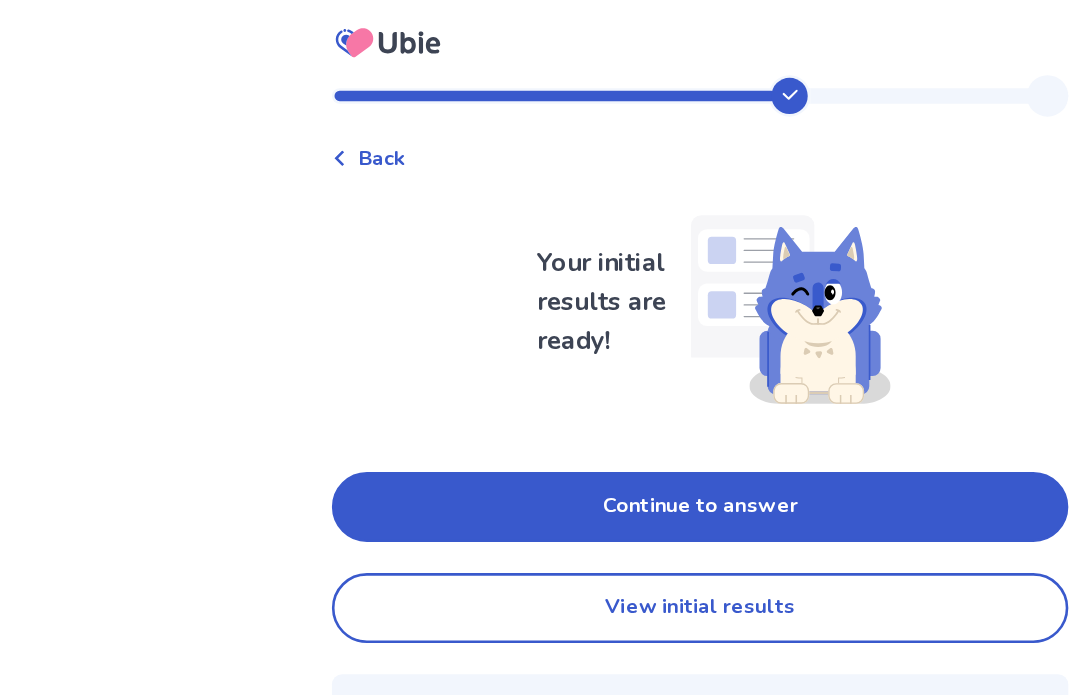 click on "Continue to answer" at bounding box center (540, 391) 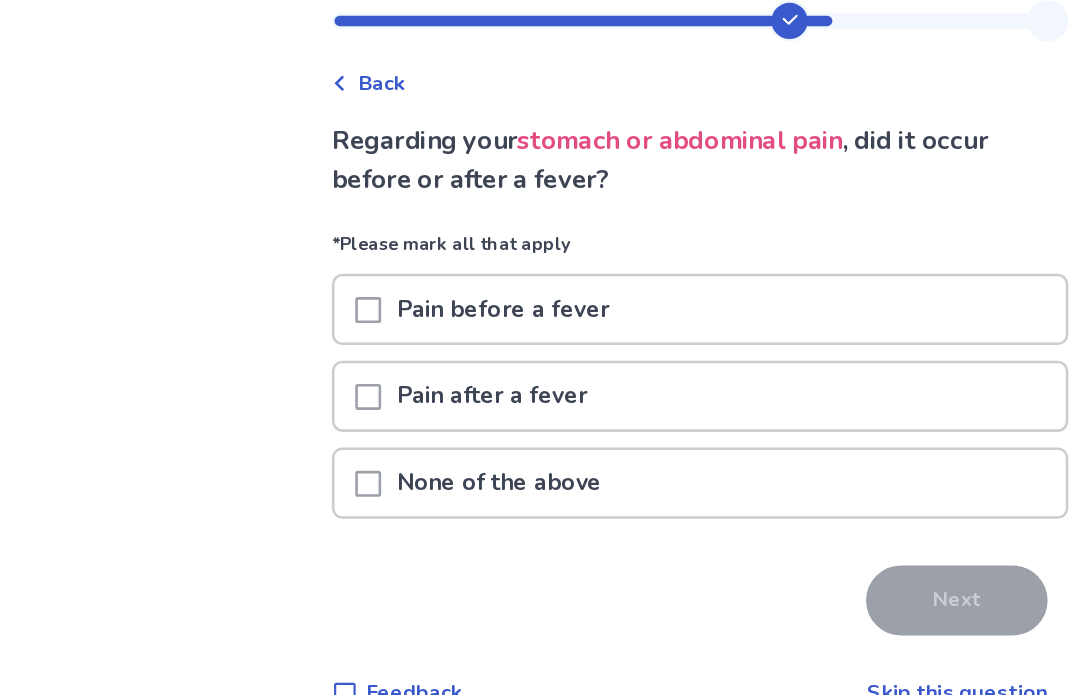click at bounding box center [284, 431] 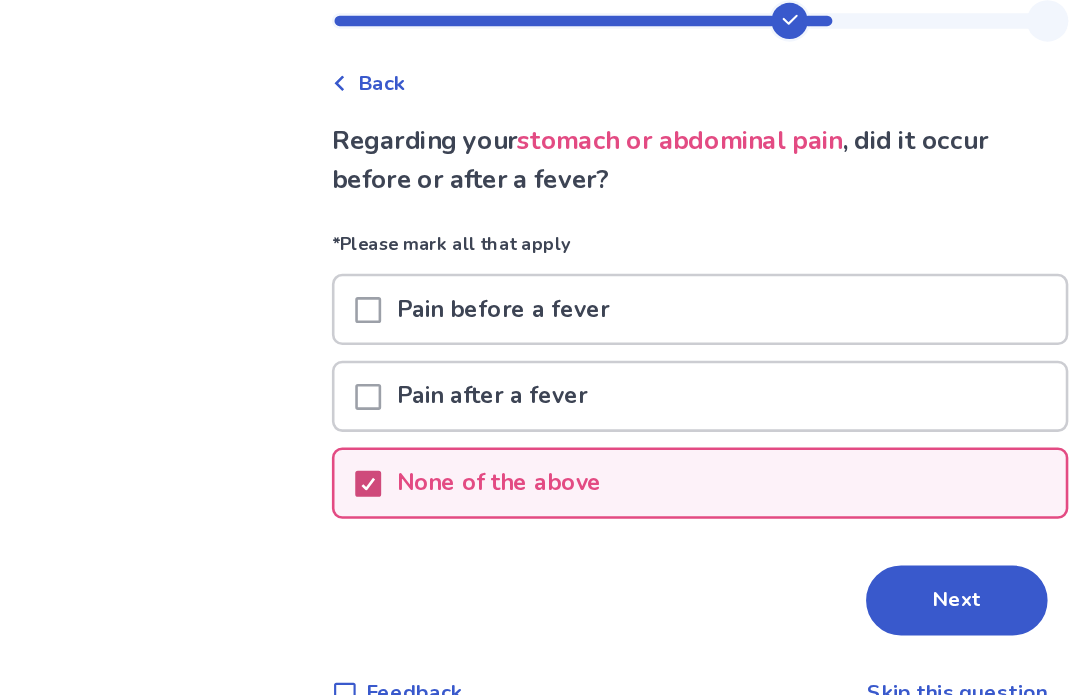 click on "Next" at bounding box center [738, 521] 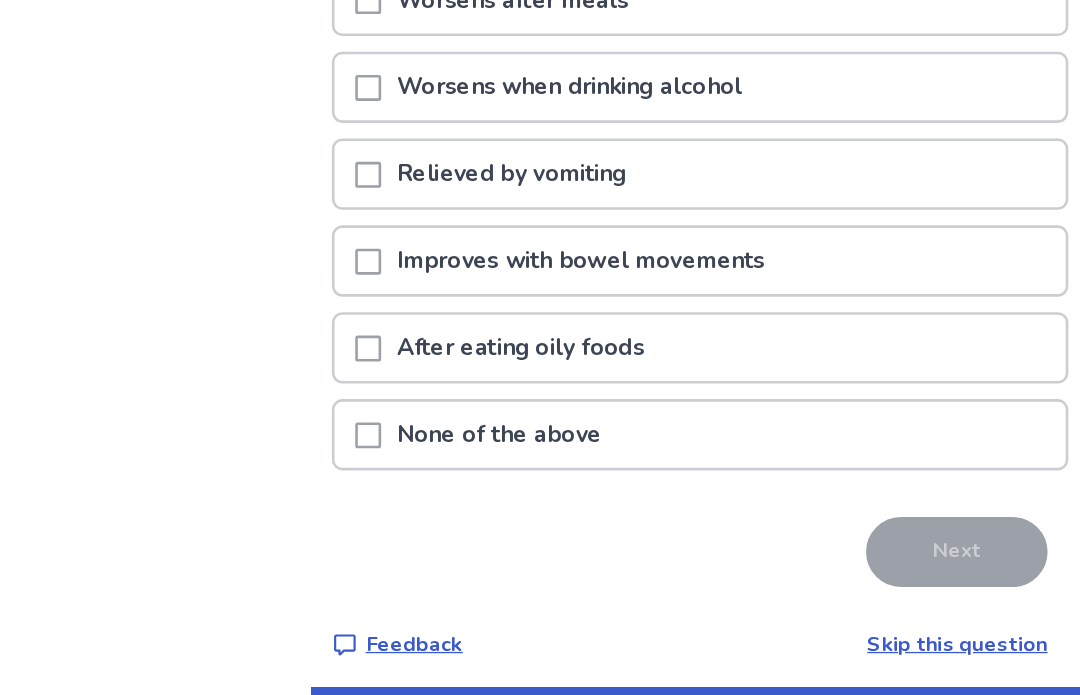 scroll, scrollTop: 197, scrollLeft: 0, axis: vertical 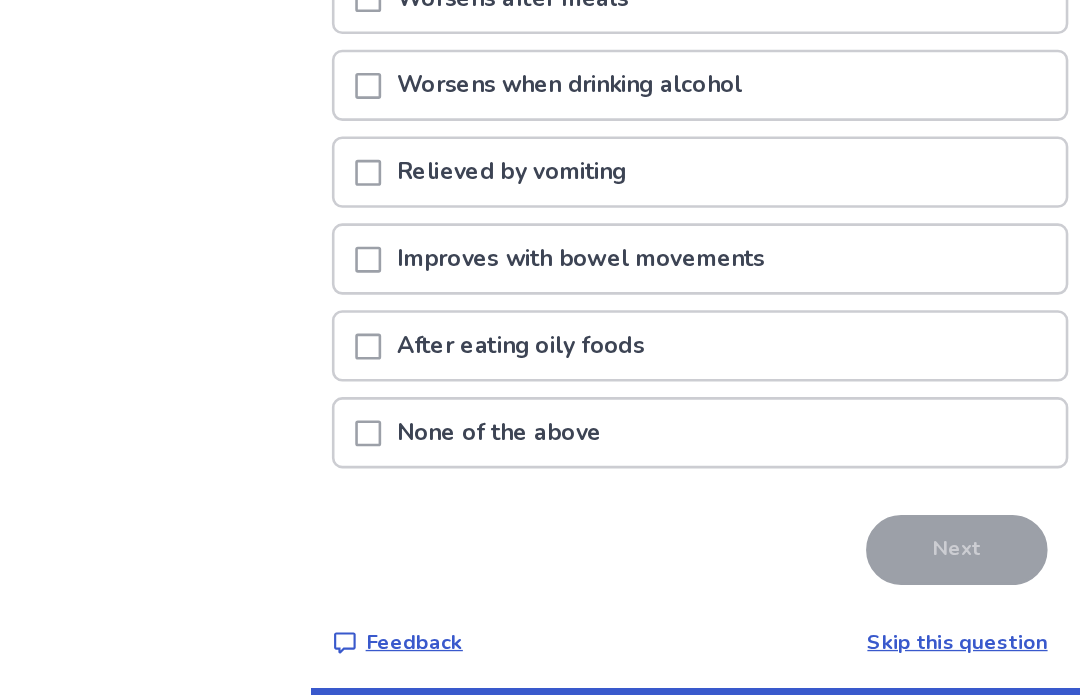 click at bounding box center [284, 301] 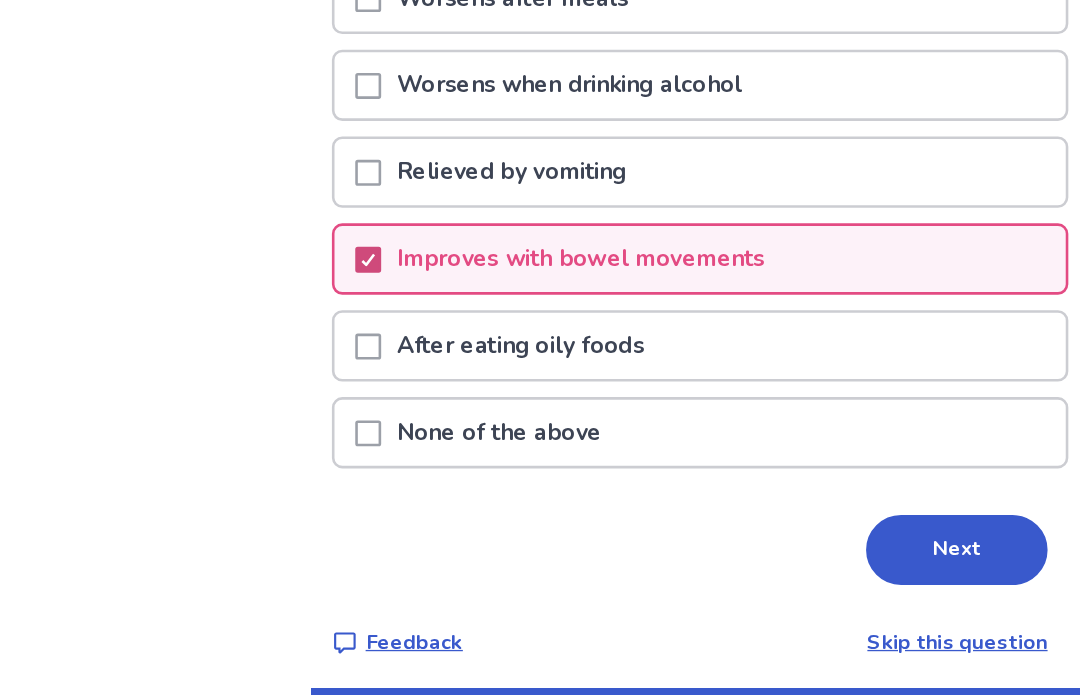 click on "Next" at bounding box center (738, 525) 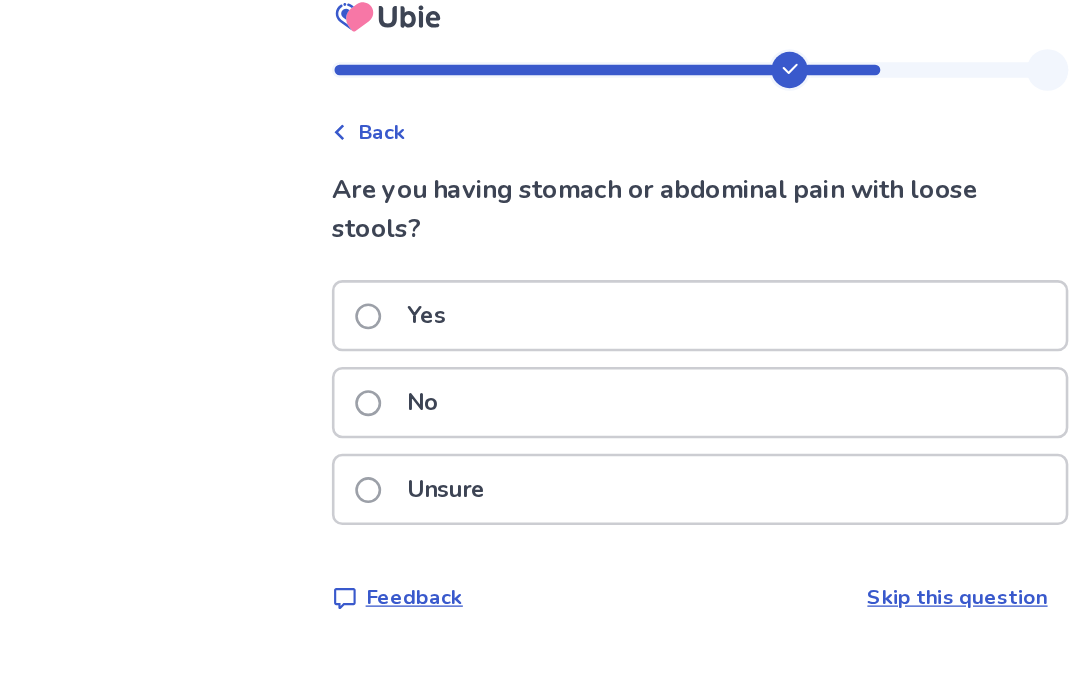 click at bounding box center (284, 331) 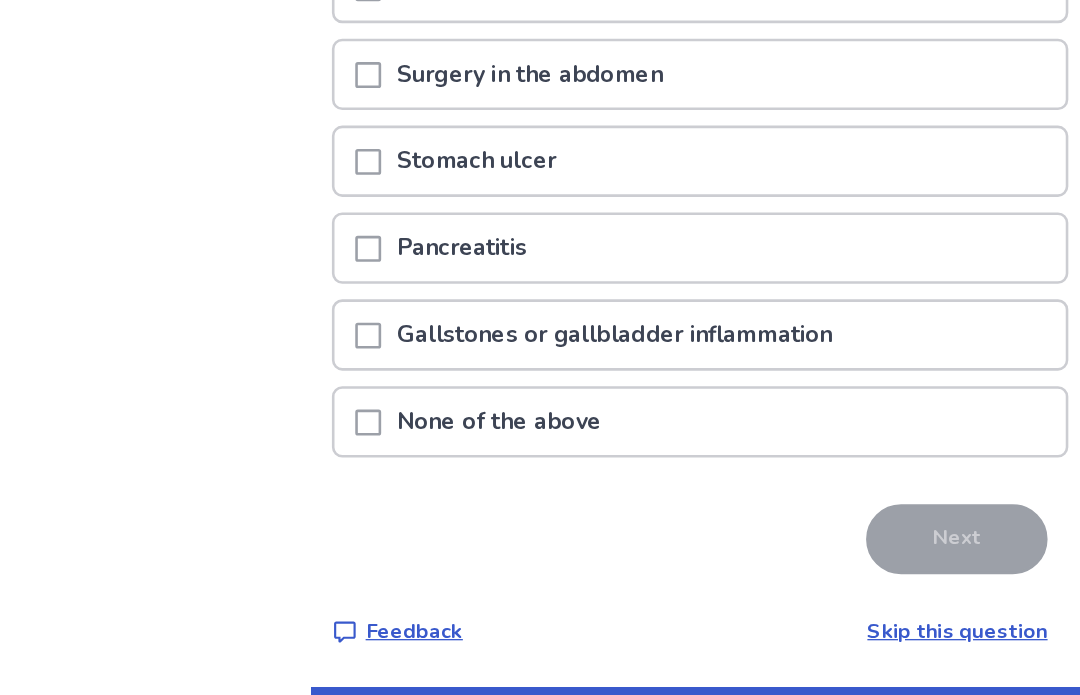 scroll, scrollTop: 176, scrollLeft: 0, axis: vertical 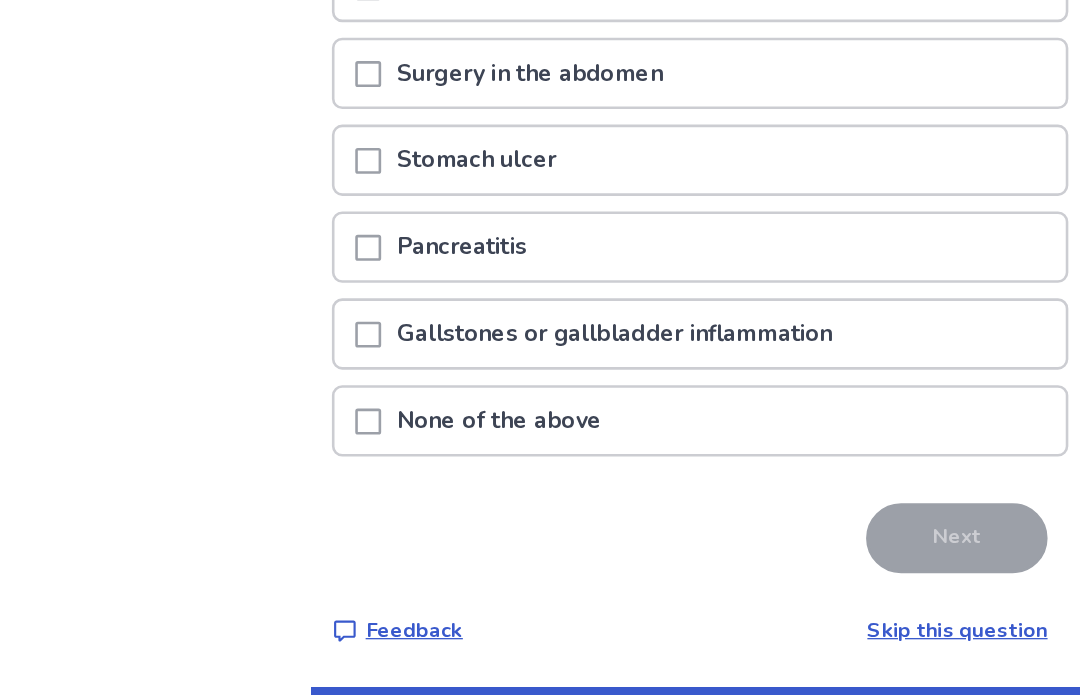 click at bounding box center [284, 426] 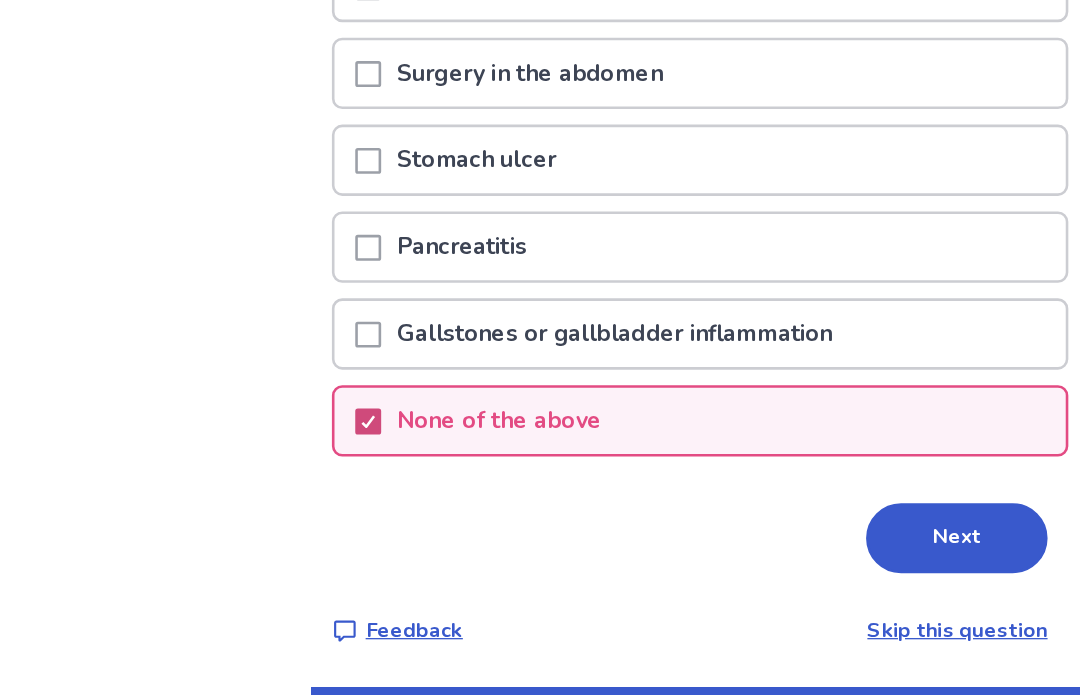 click on "Next" at bounding box center (738, 516) 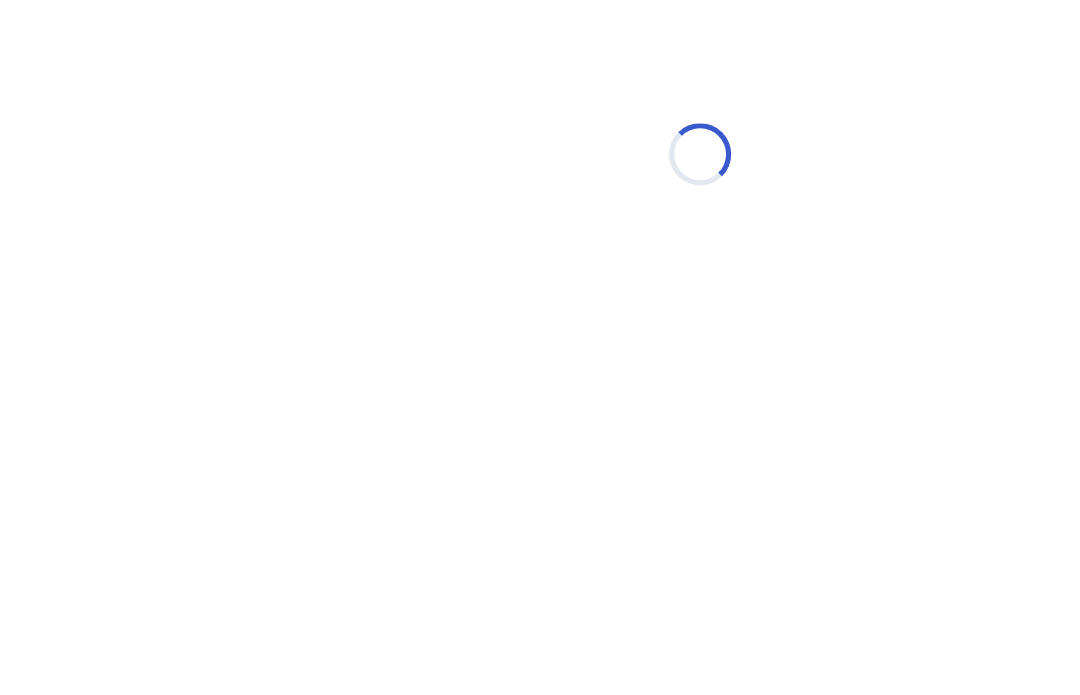 scroll, scrollTop: 0, scrollLeft: 0, axis: both 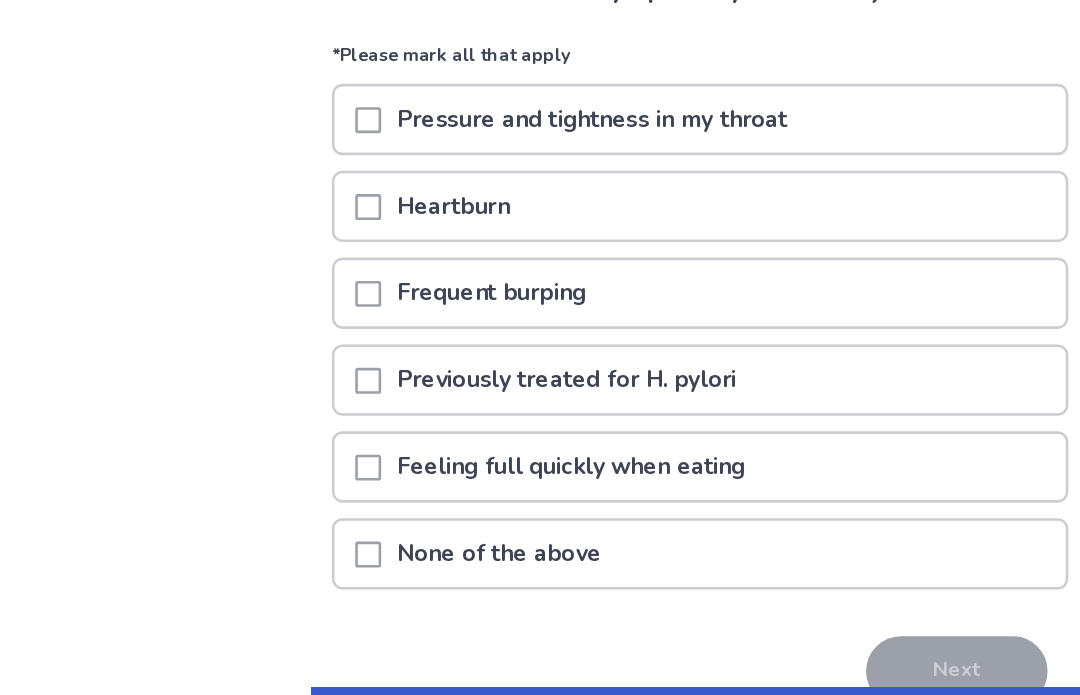click at bounding box center [284, 261] 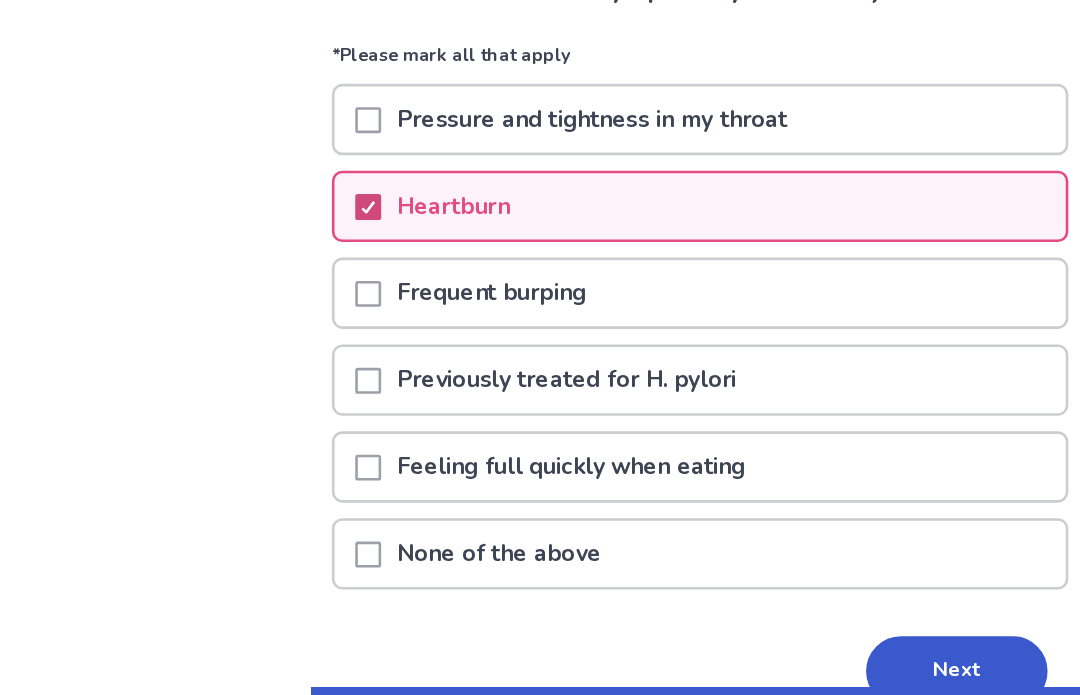 click at bounding box center [284, 328] 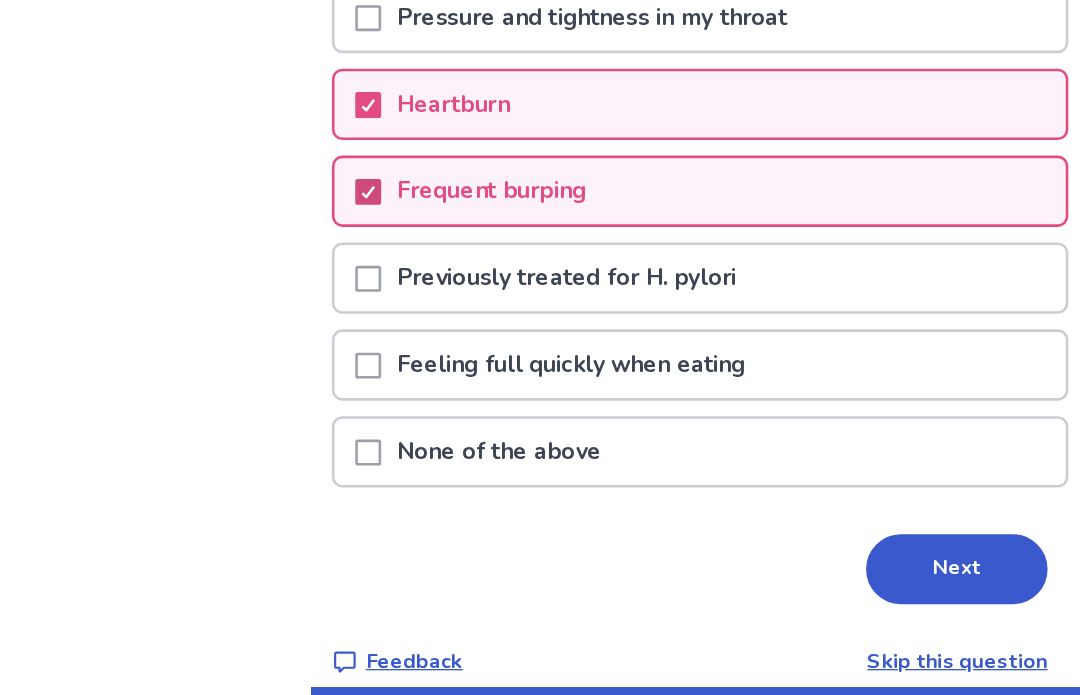 scroll, scrollTop: 176, scrollLeft: 0, axis: vertical 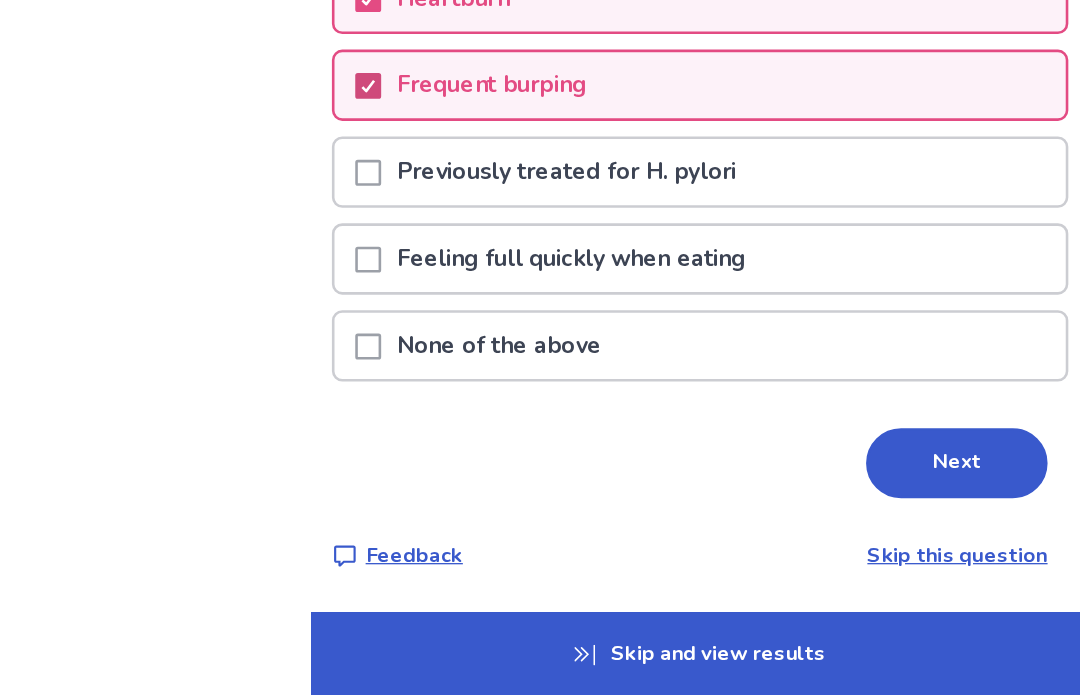 click on "Next" at bounding box center [738, 516] 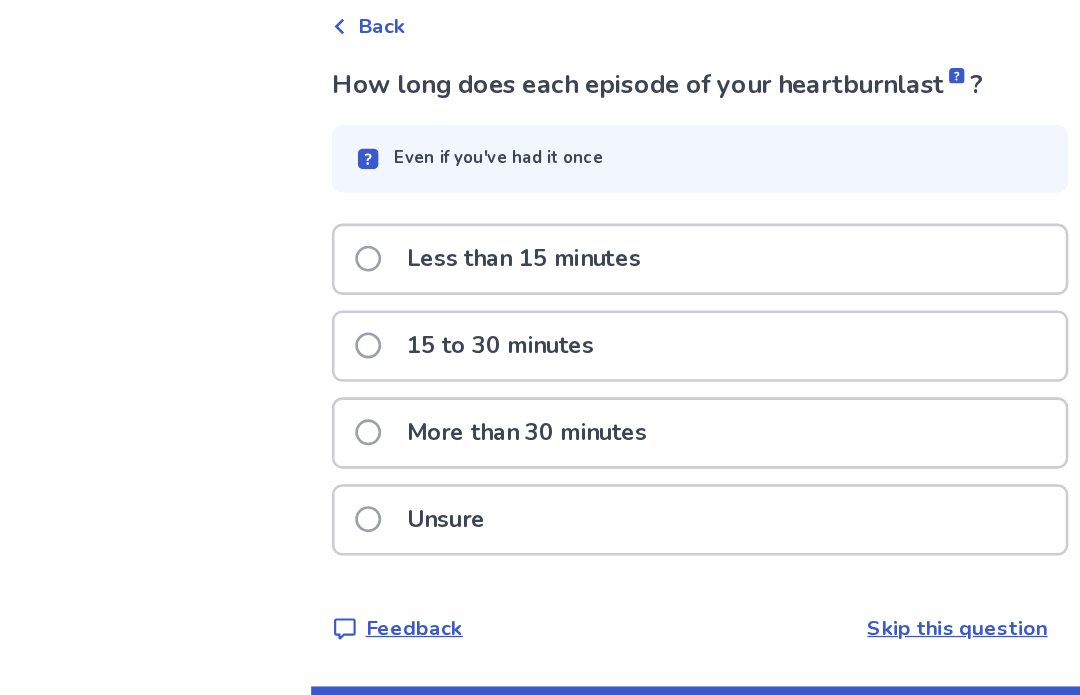 scroll, scrollTop: 23, scrollLeft: 0, axis: vertical 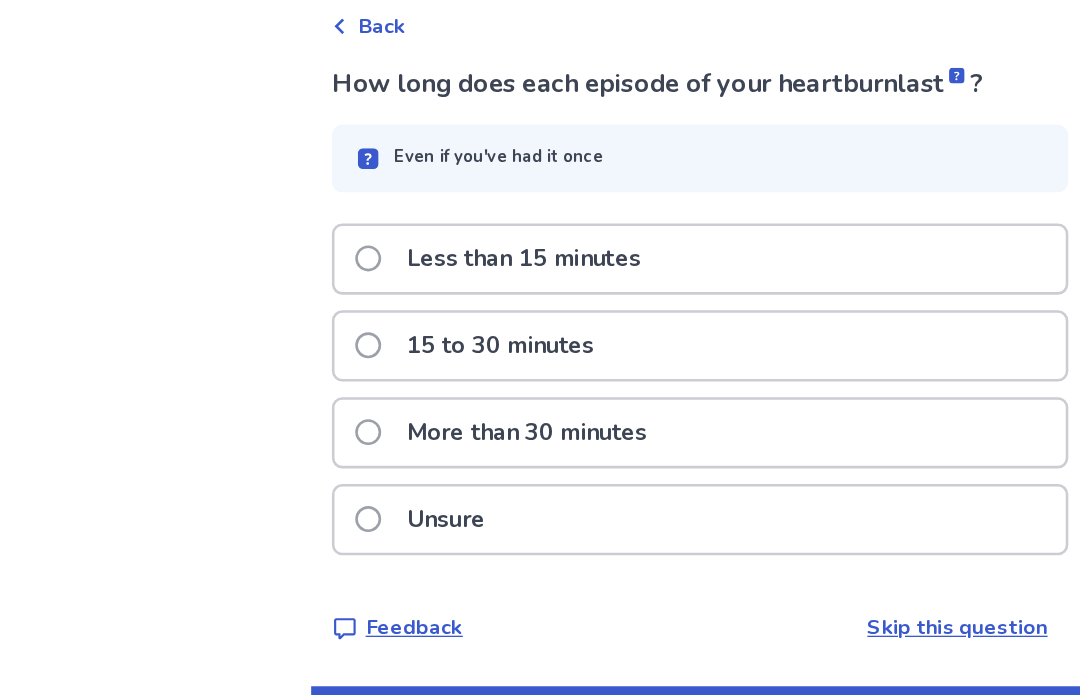 click at bounding box center [284, 301] 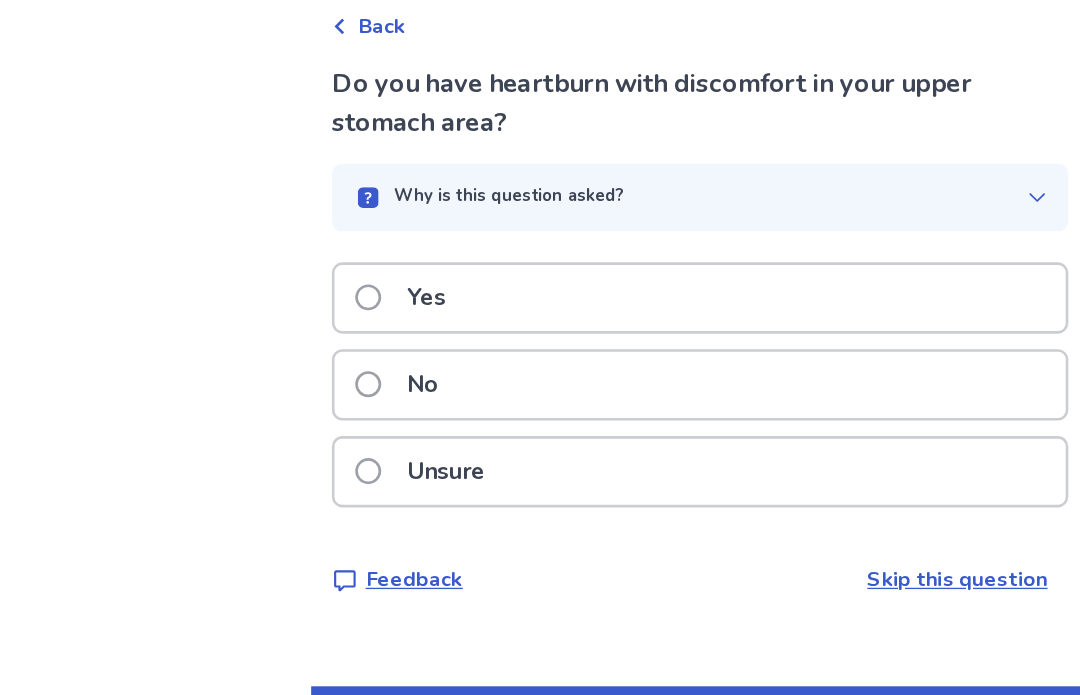 scroll, scrollTop: 16, scrollLeft: 0, axis: vertical 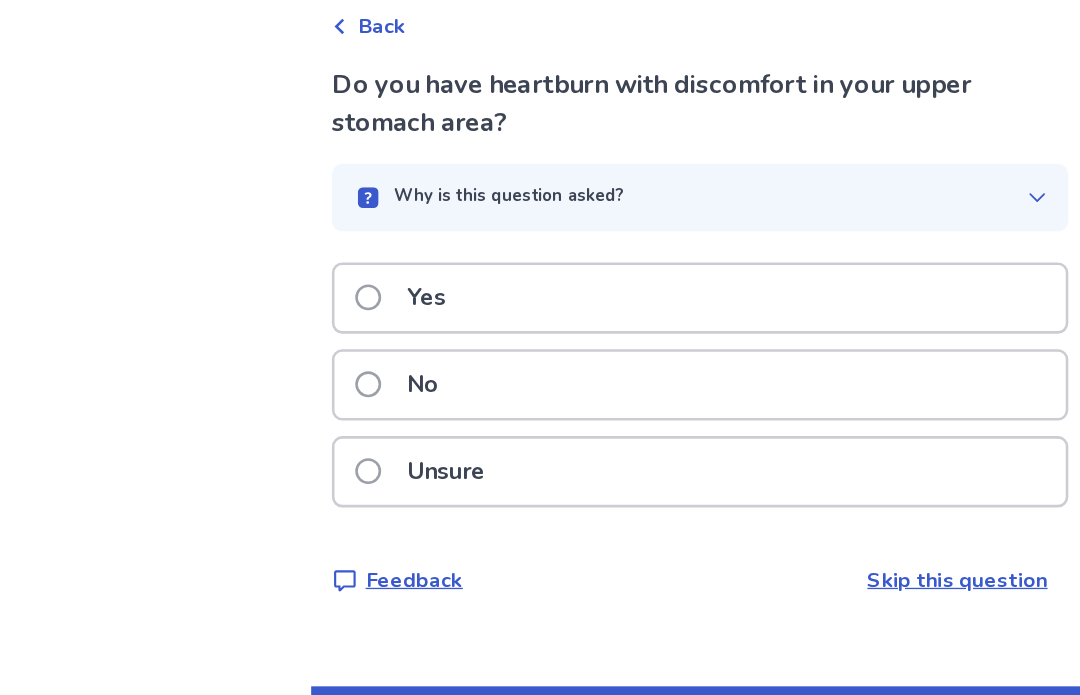 click at bounding box center (284, 331) 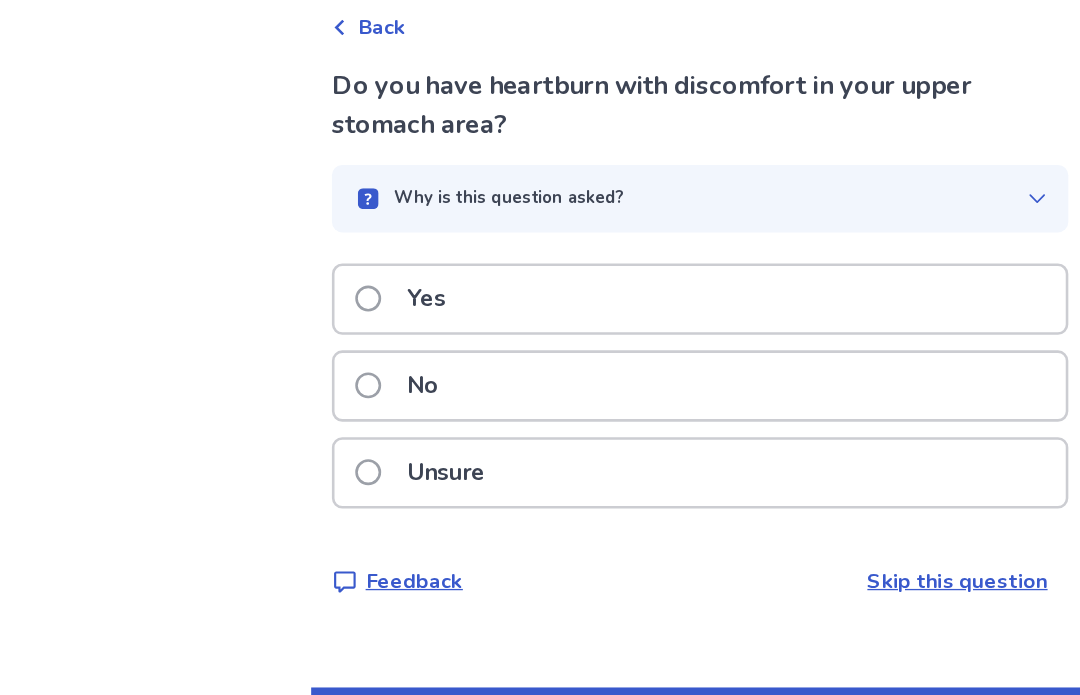 scroll, scrollTop: 0, scrollLeft: 0, axis: both 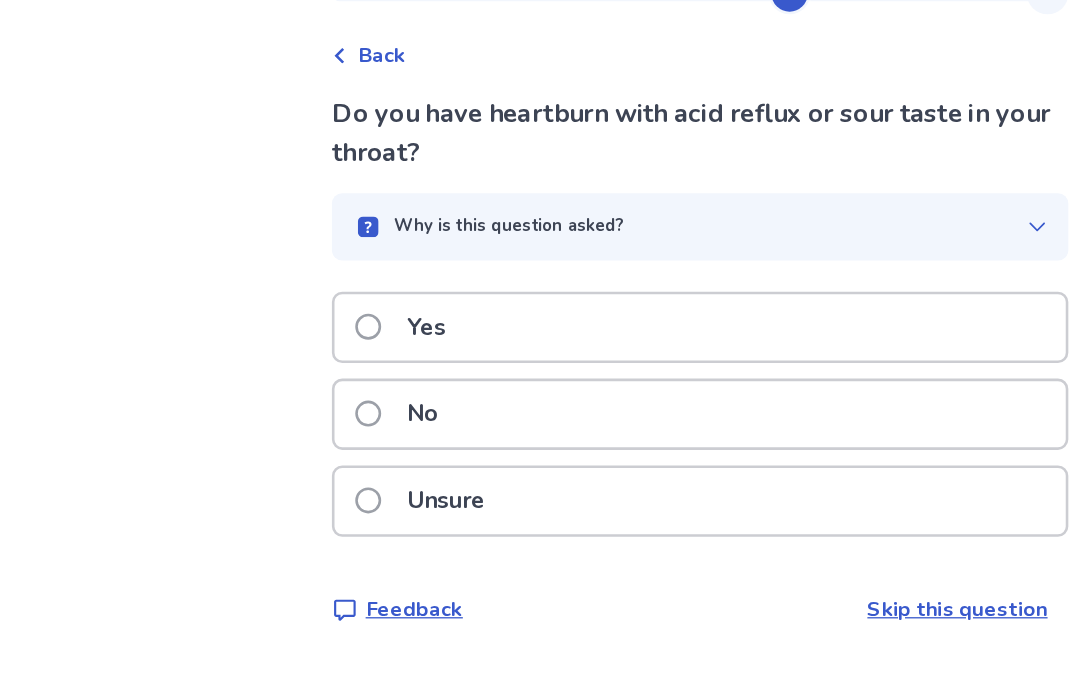 click at bounding box center (284, 331) 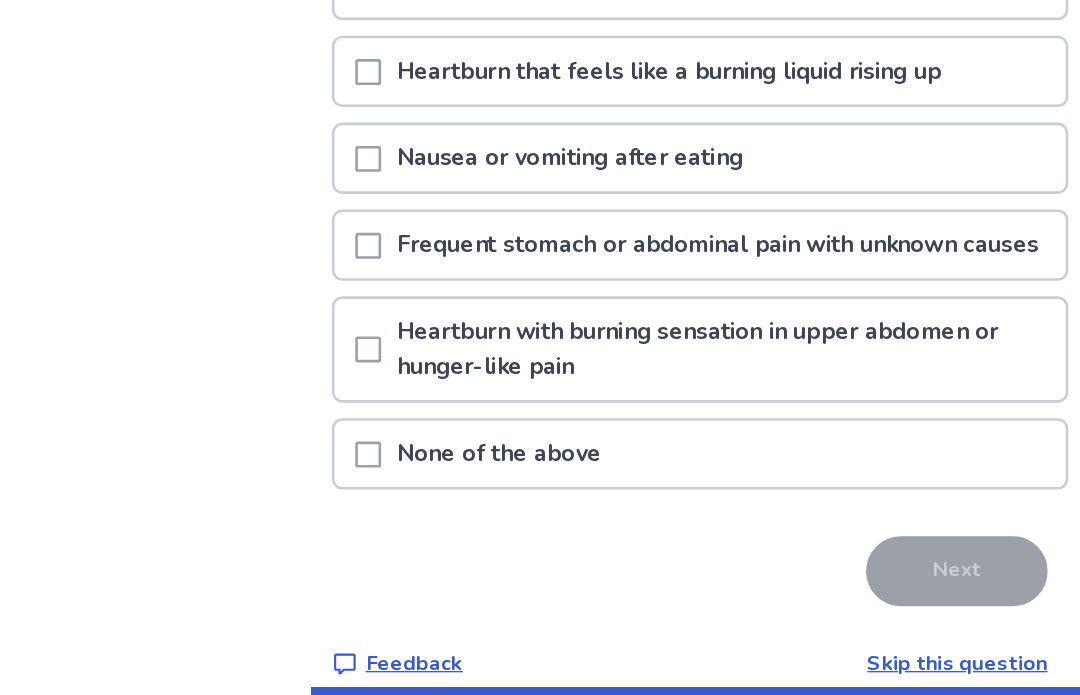 scroll, scrollTop: 188, scrollLeft: 0, axis: vertical 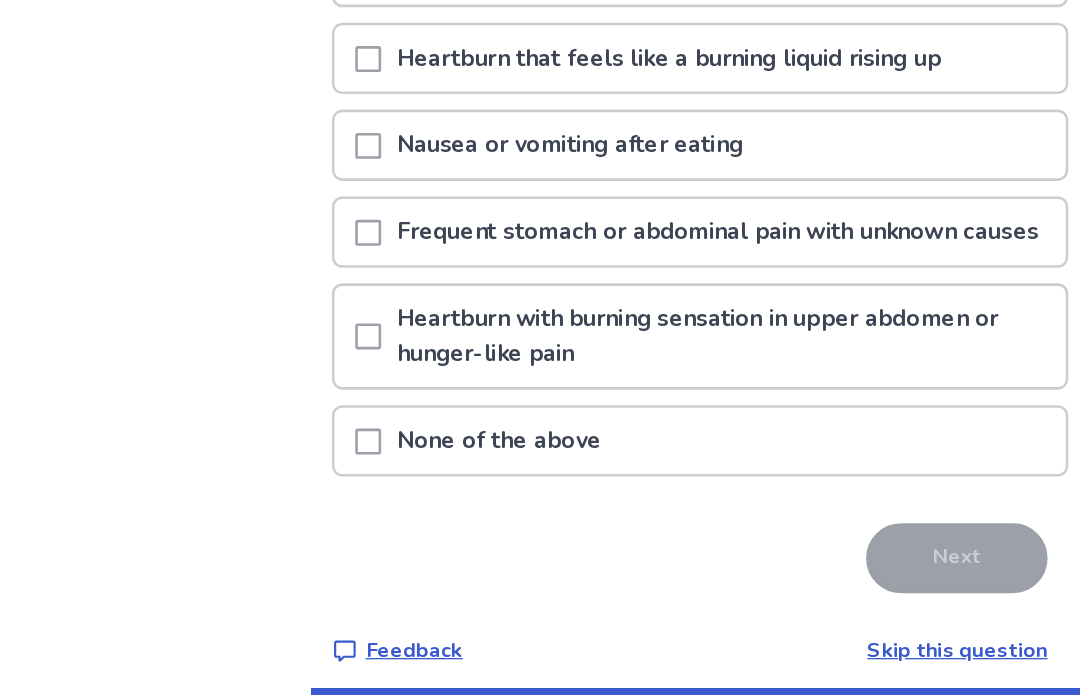 click at bounding box center (284, 360) 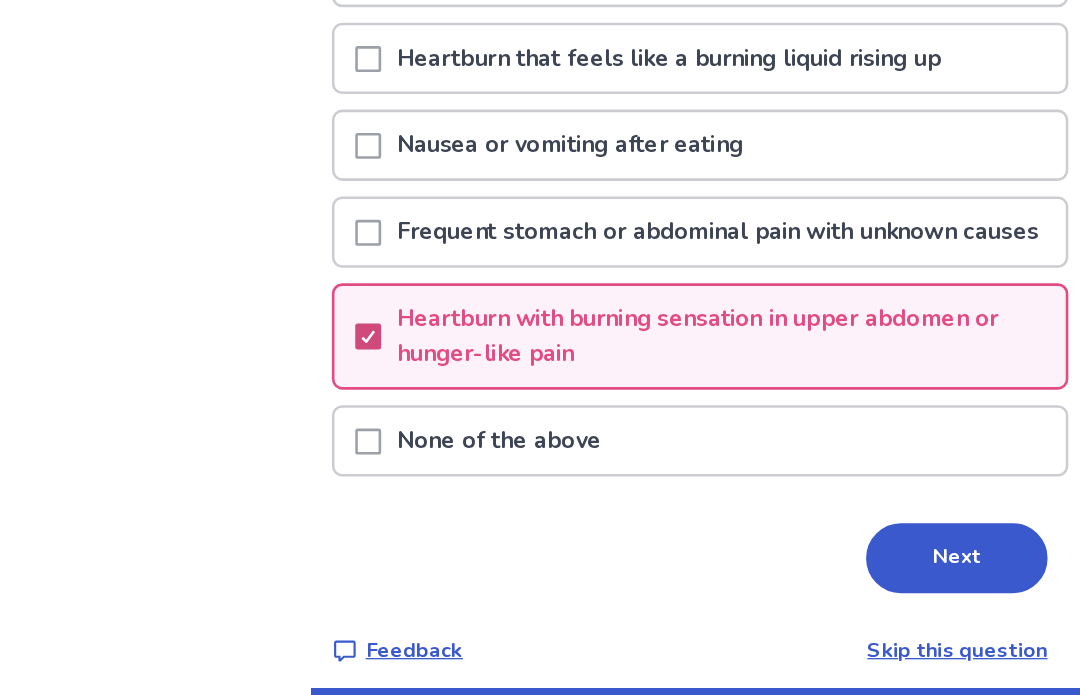 click on "Next" at bounding box center [738, 531] 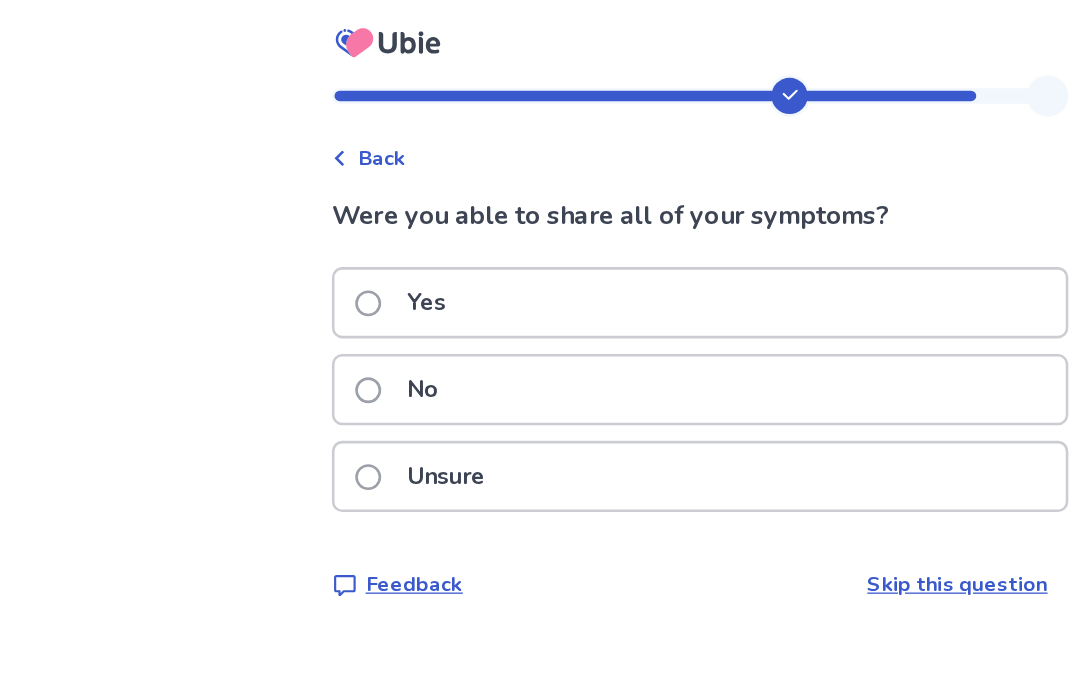 click on "Yes" at bounding box center (315, 233) 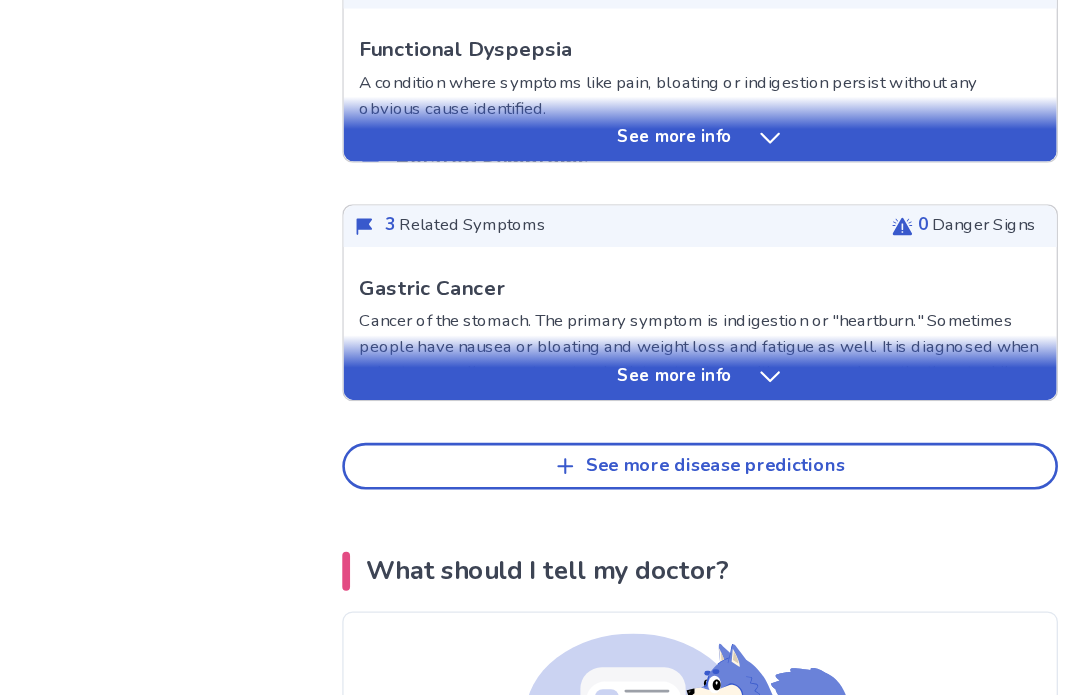 scroll, scrollTop: 985, scrollLeft: 0, axis: vertical 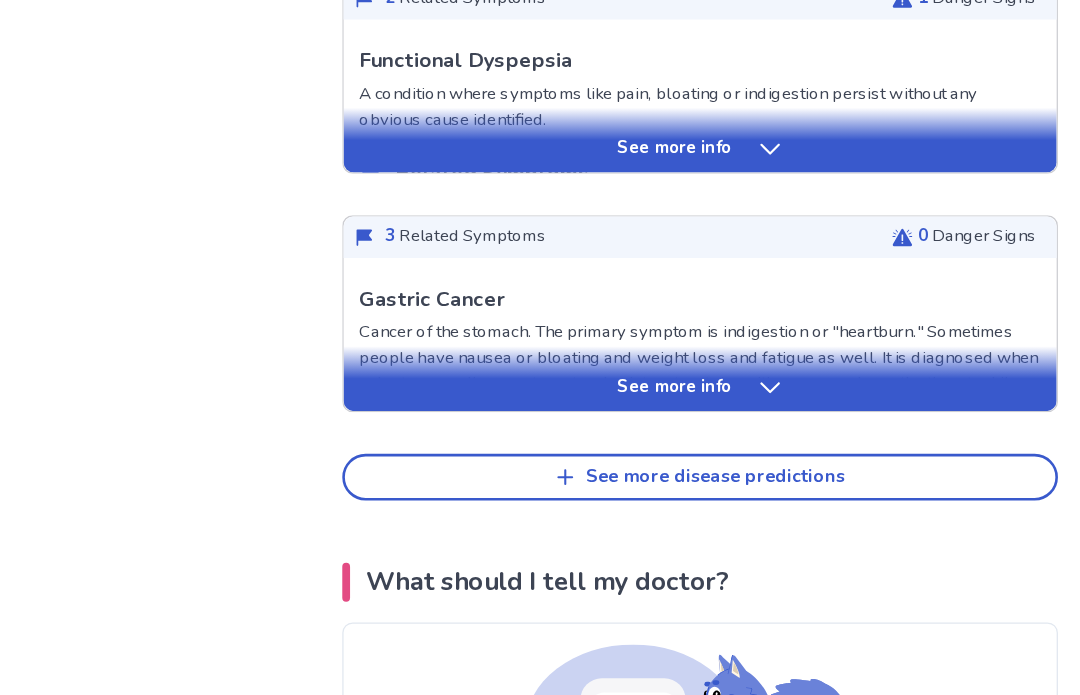 click 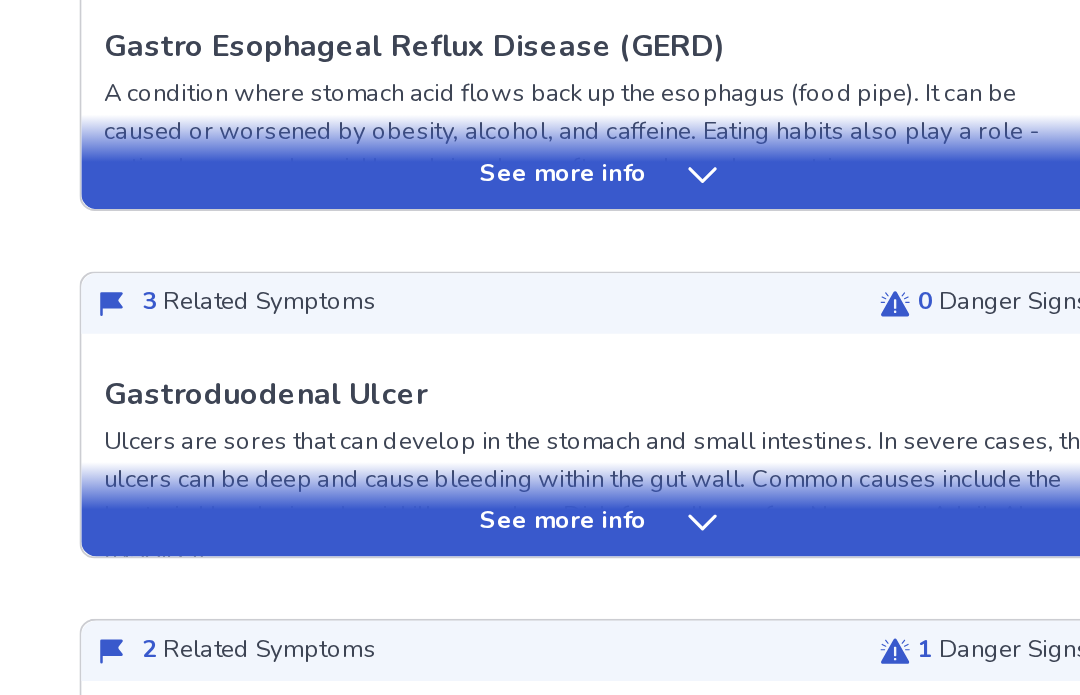 scroll, scrollTop: 630, scrollLeft: 0, axis: vertical 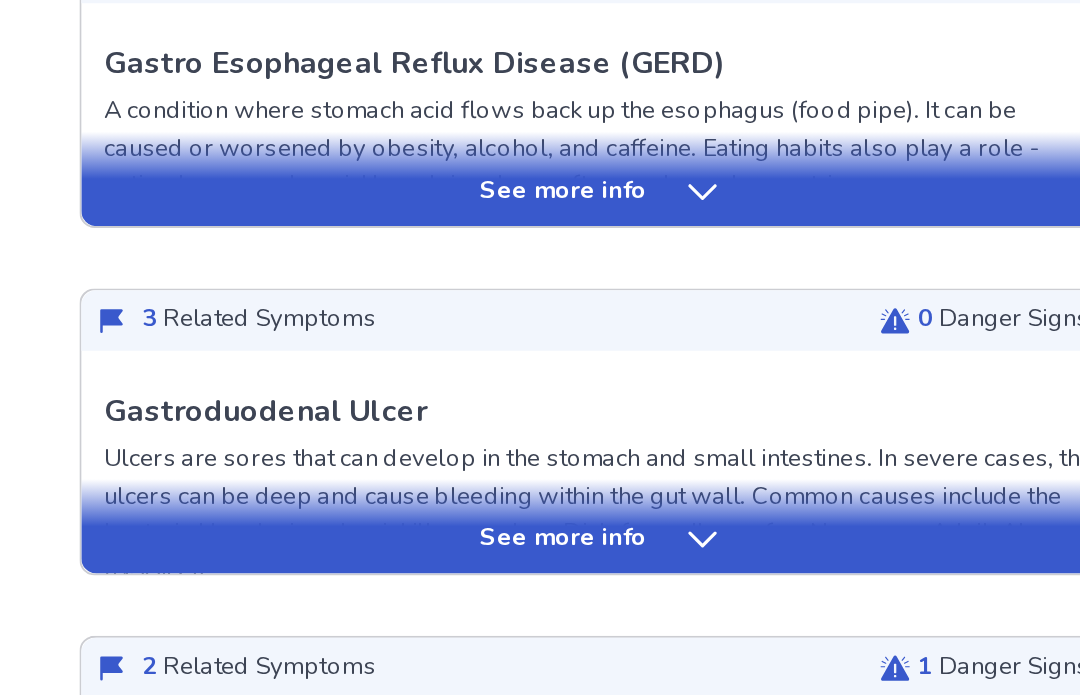 click 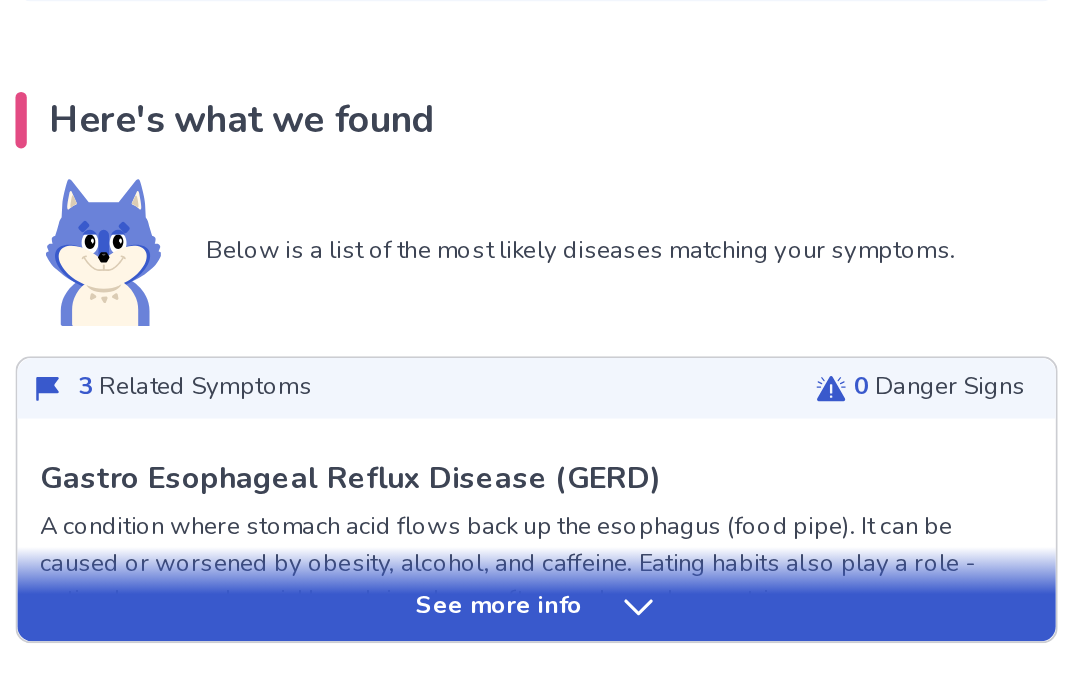 scroll, scrollTop: 366, scrollLeft: 0, axis: vertical 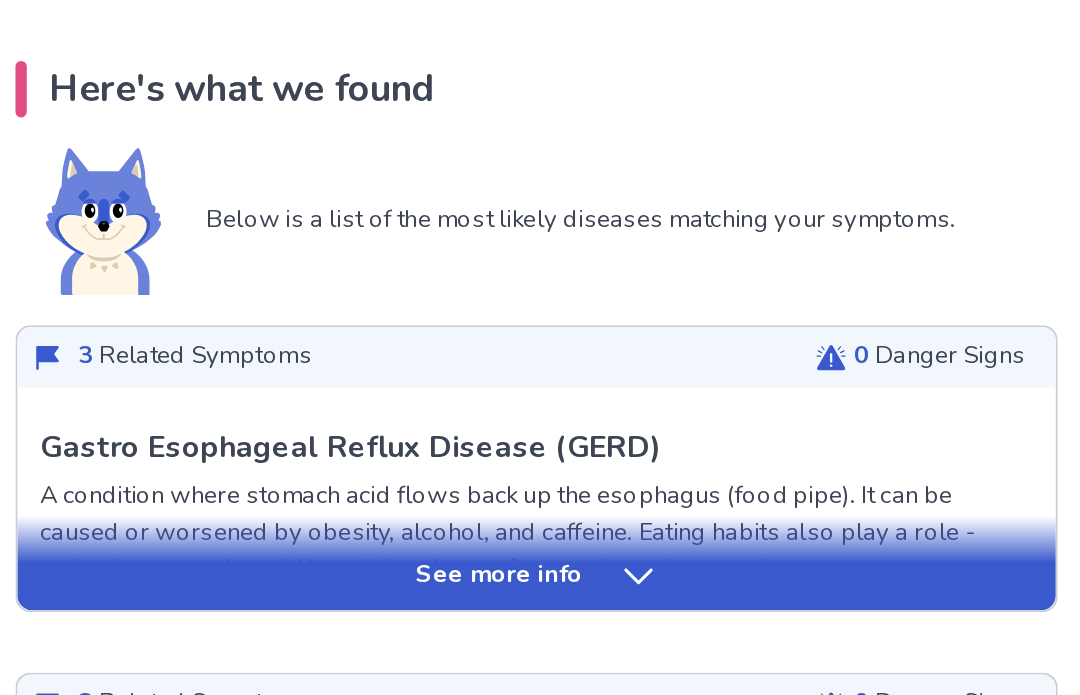 click on "See more info" at bounding box center [540, 337] 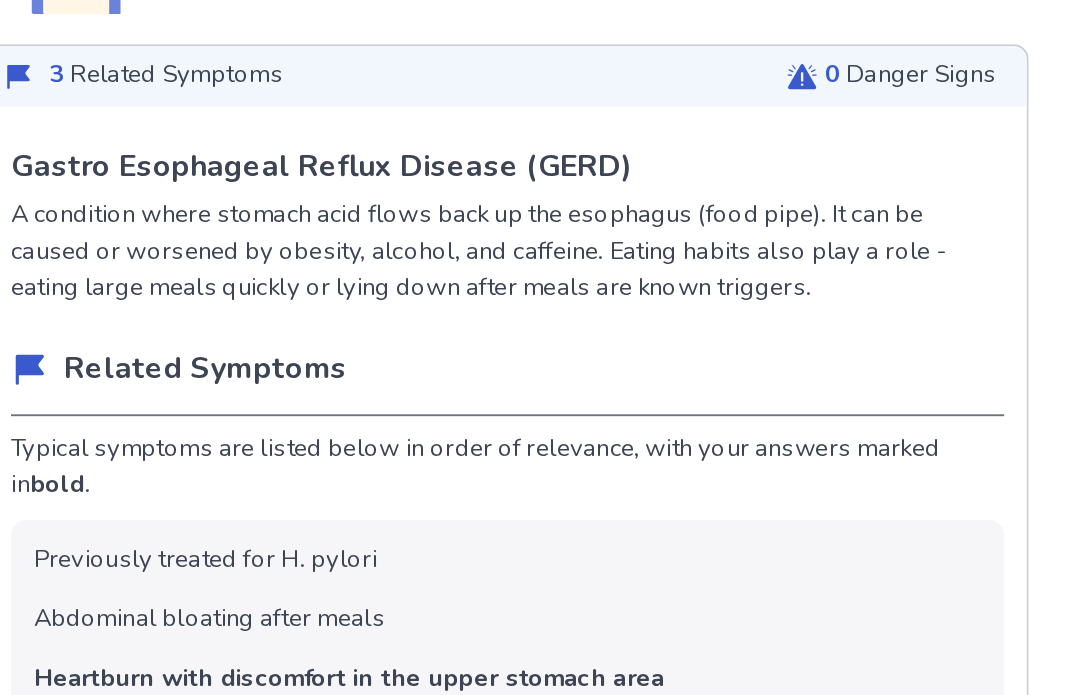 scroll, scrollTop: 260, scrollLeft: 0, axis: vertical 